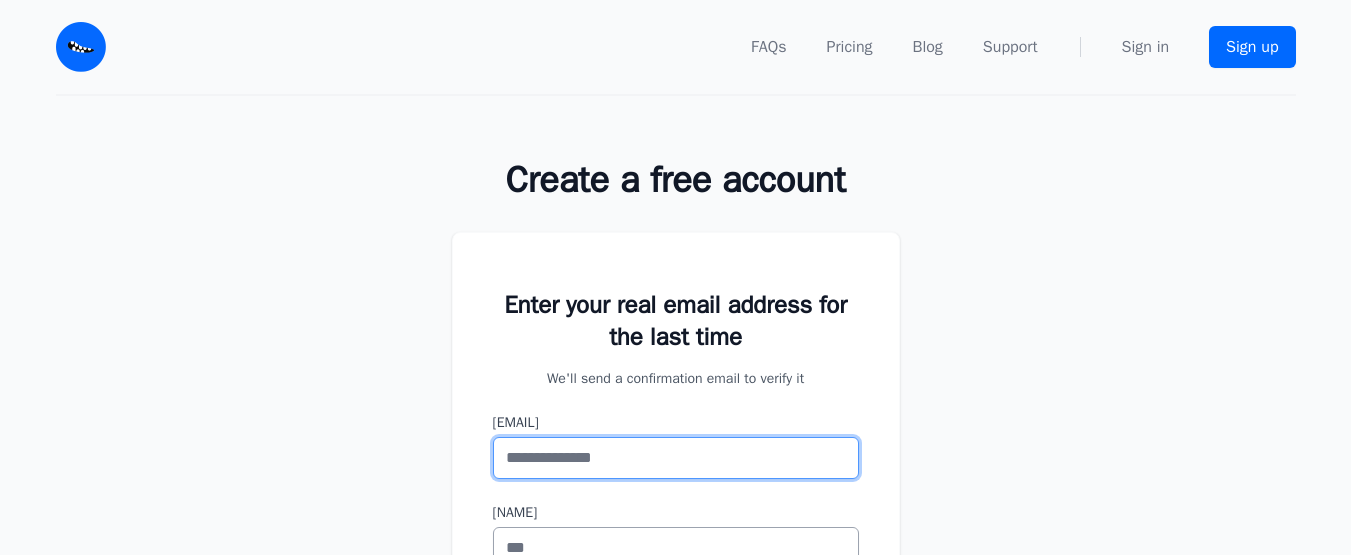paste on "**********" 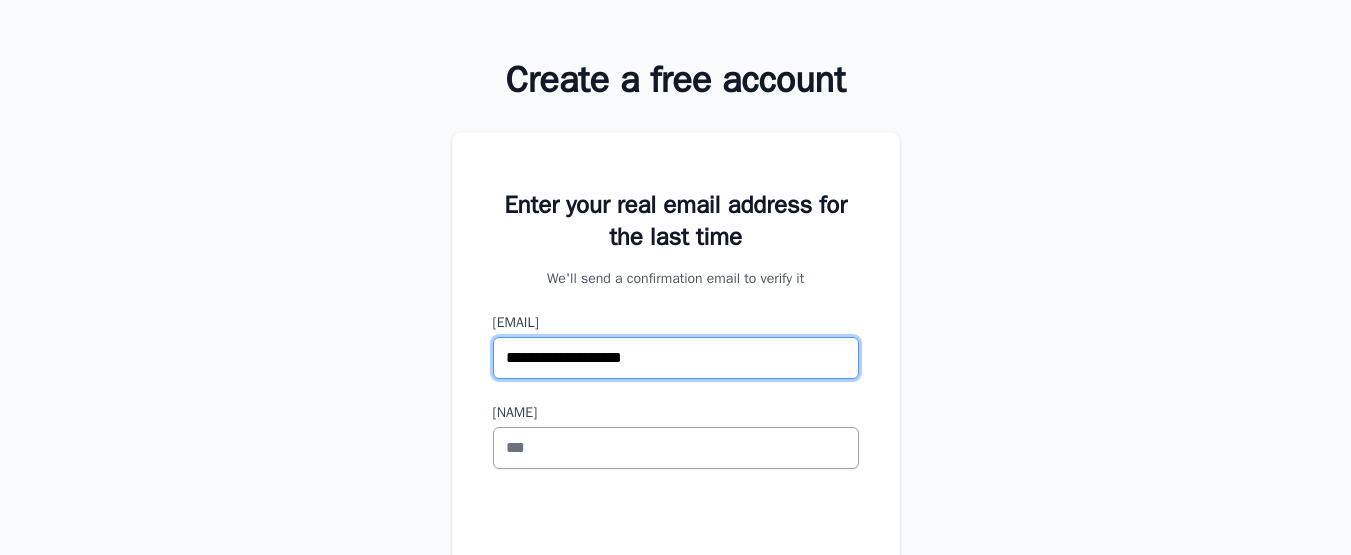 scroll, scrollTop: 100, scrollLeft: 0, axis: vertical 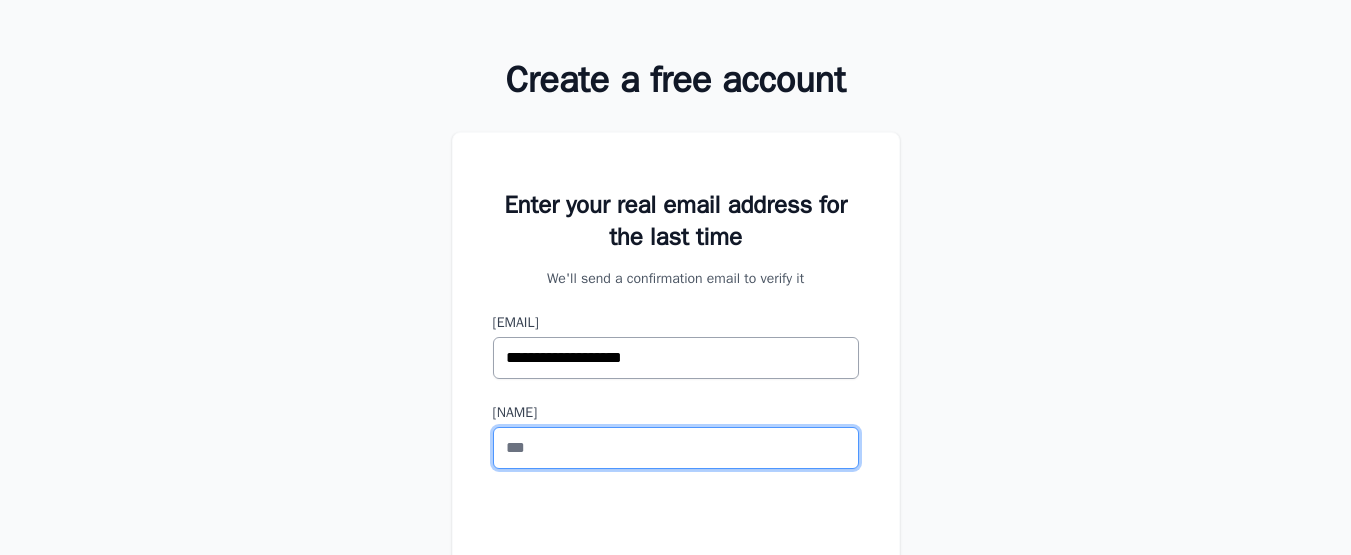 click on "First Name" at bounding box center [676, 448] 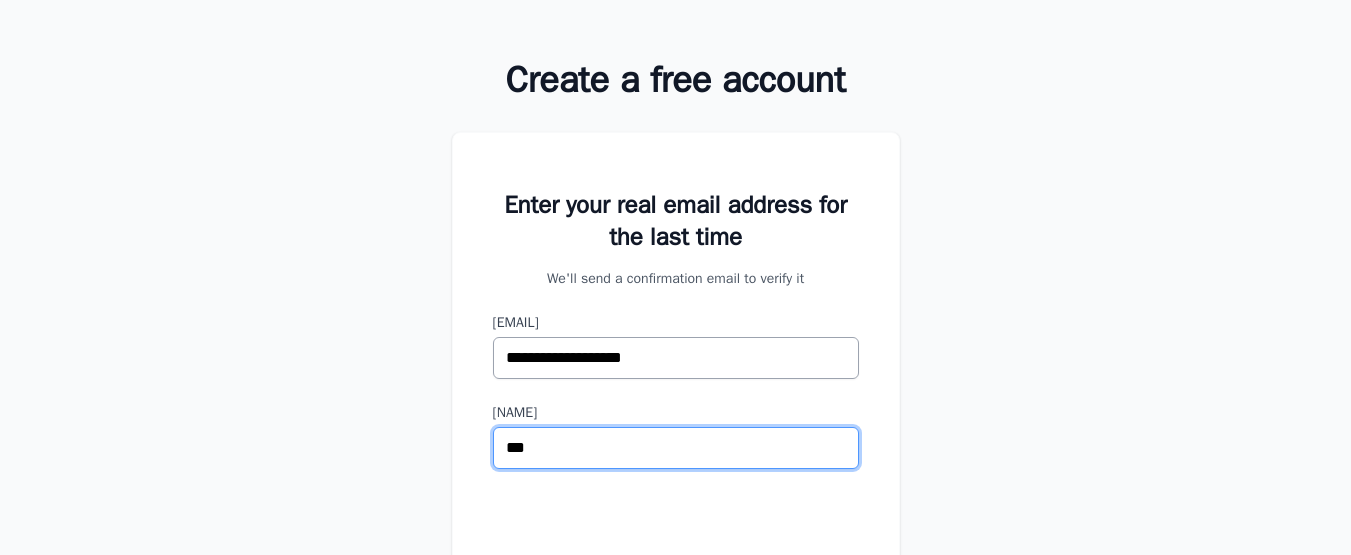 scroll, scrollTop: 300, scrollLeft: 0, axis: vertical 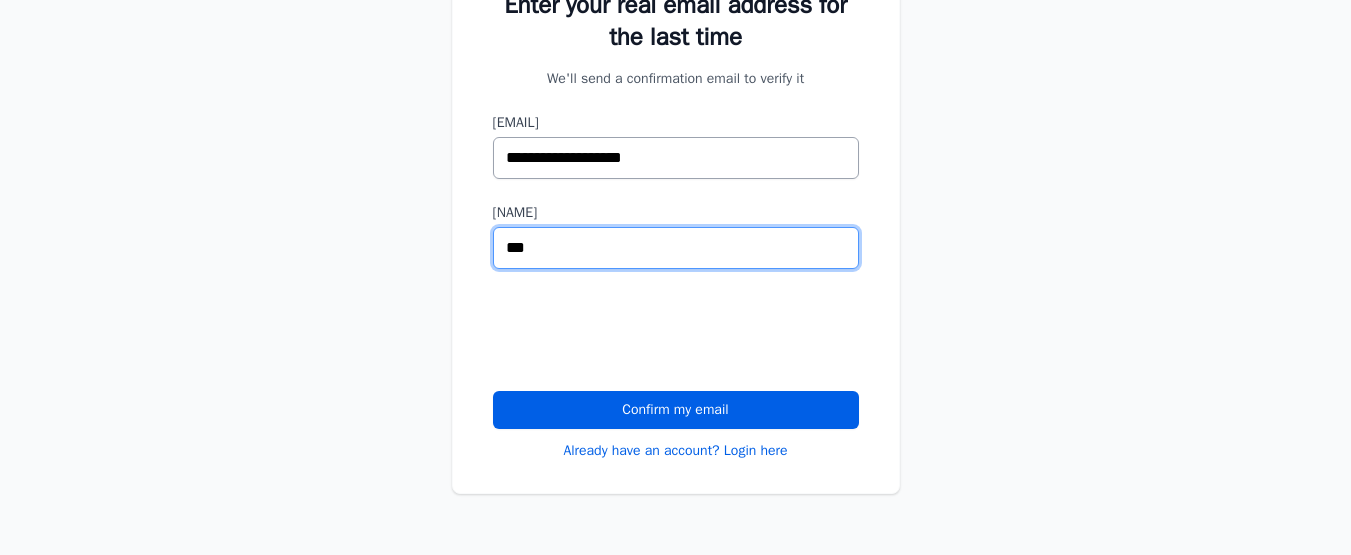 type on "***" 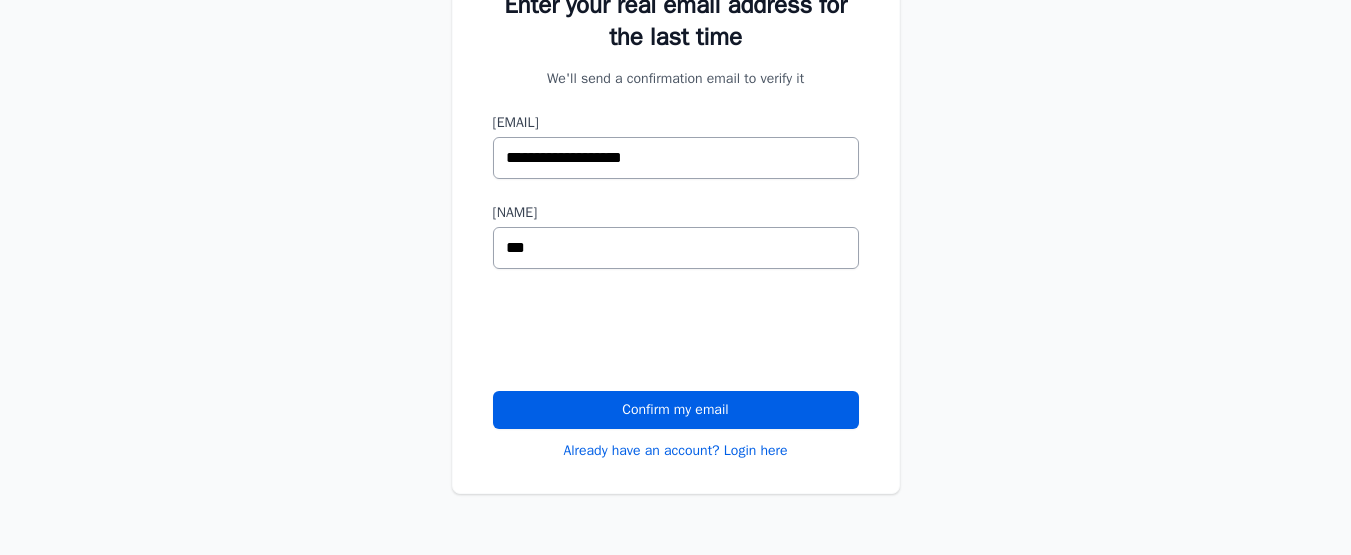 scroll, scrollTop: 0, scrollLeft: 0, axis: both 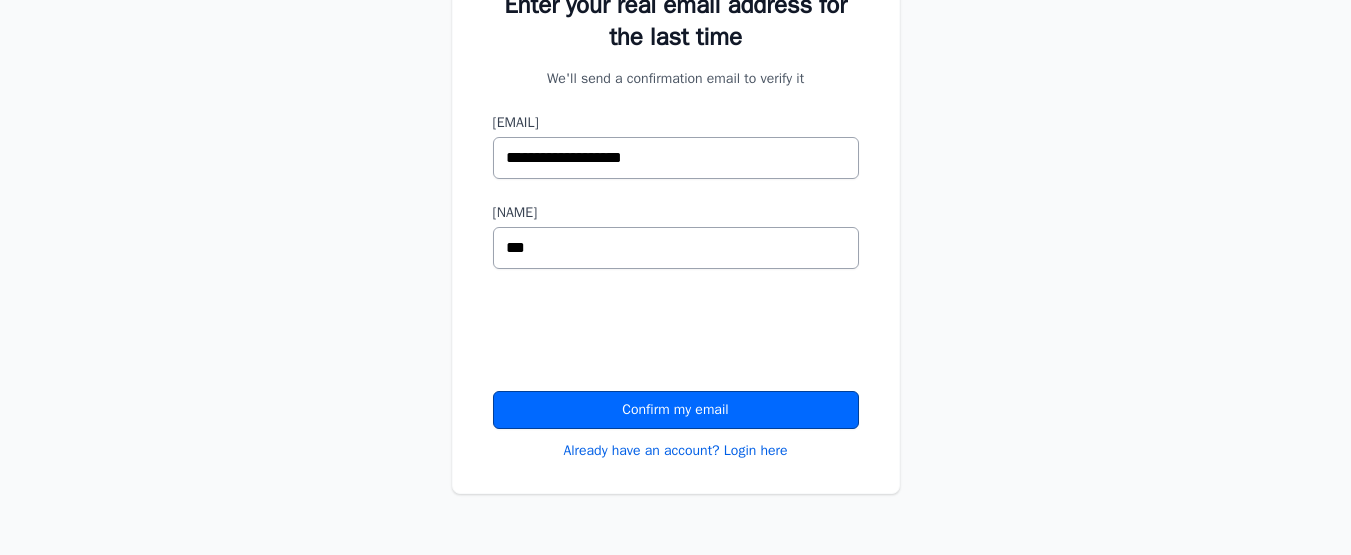 click on "Confirm my email" at bounding box center [676, 410] 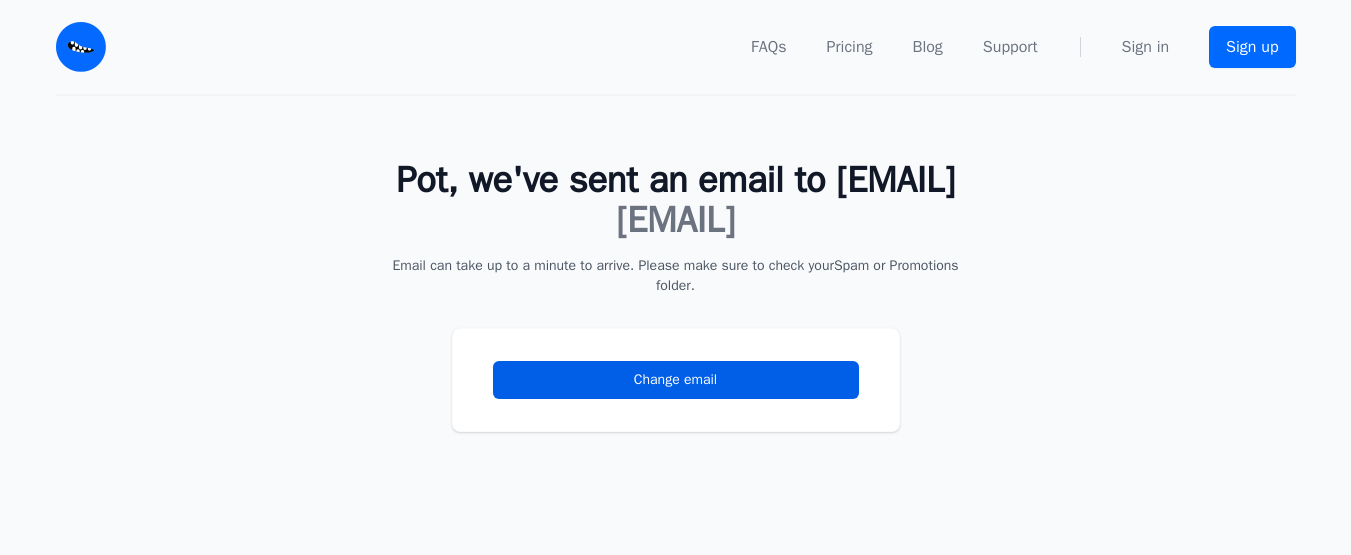 scroll, scrollTop: 0, scrollLeft: 0, axis: both 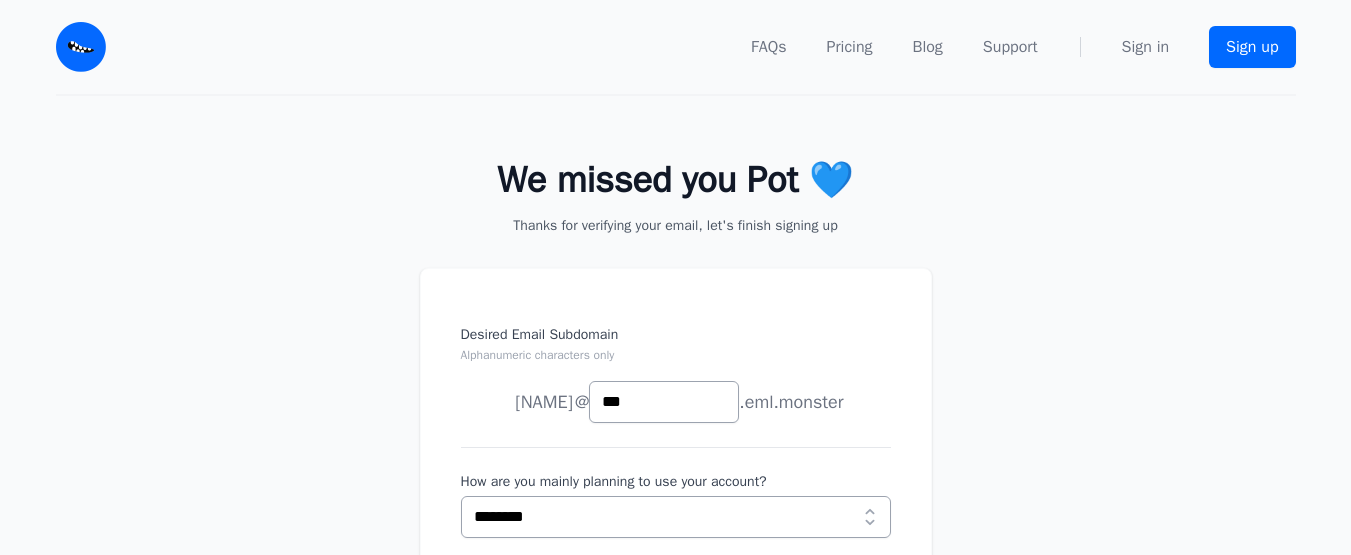 click on "***" at bounding box center (664, 402) 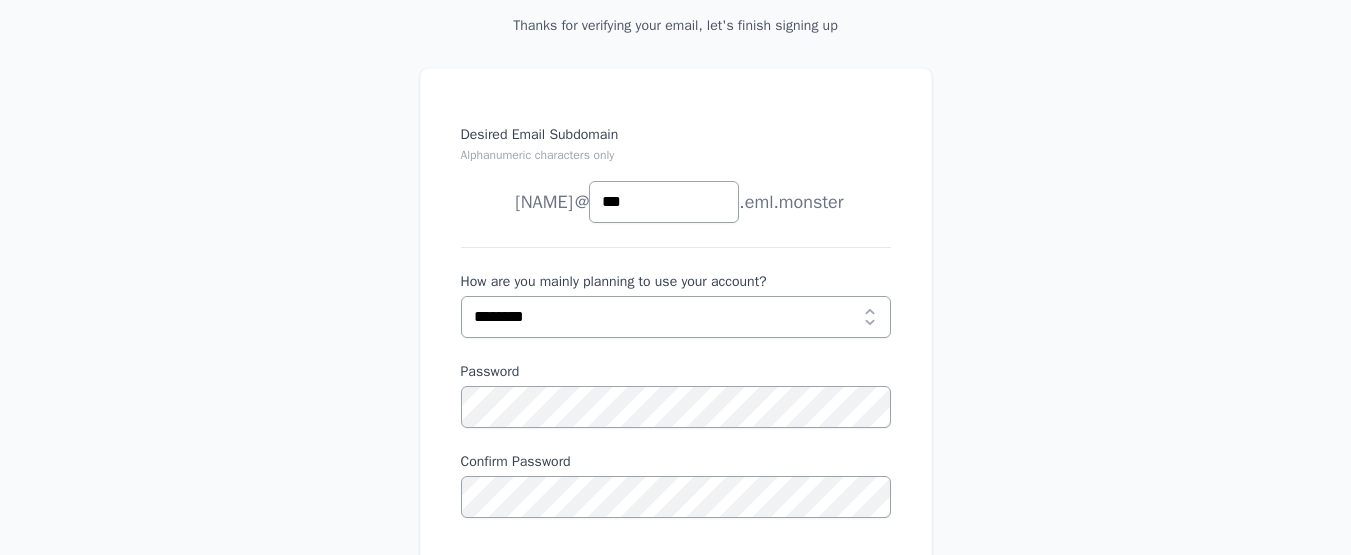 type on "***" 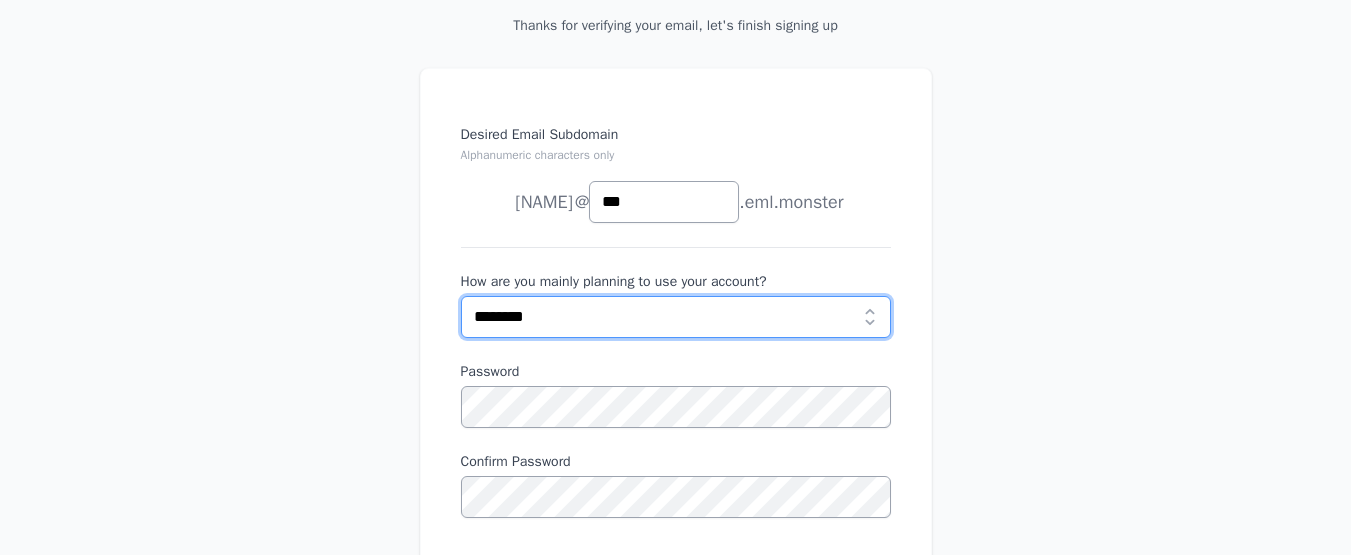 click on "**********" at bounding box center [676, 317] 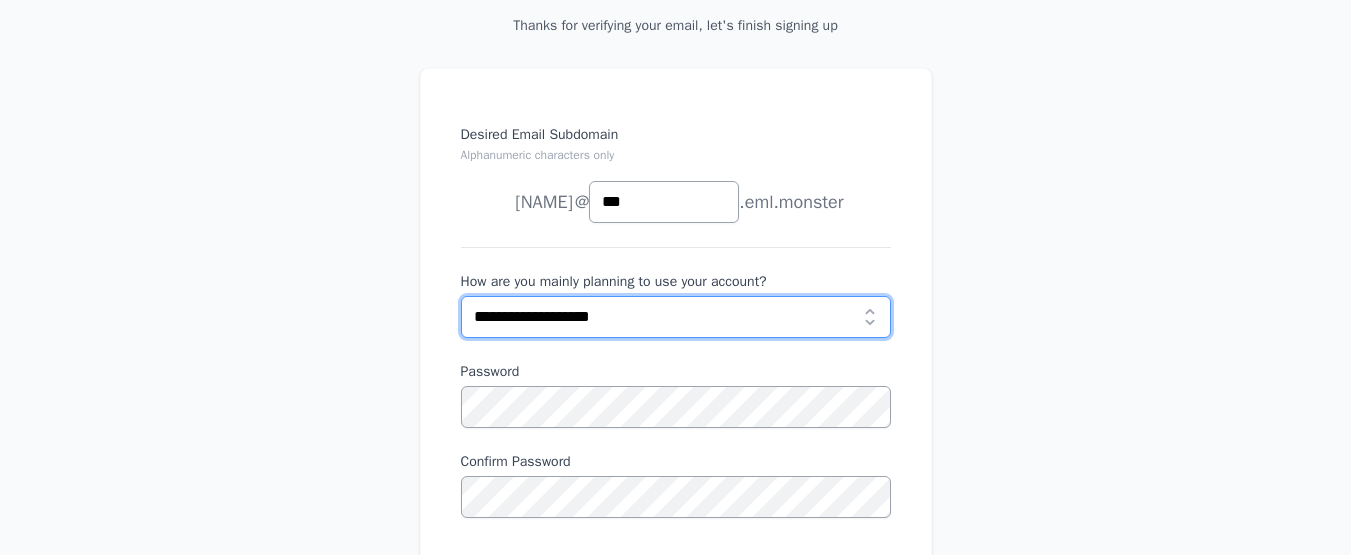 click on "**********" at bounding box center (676, 317) 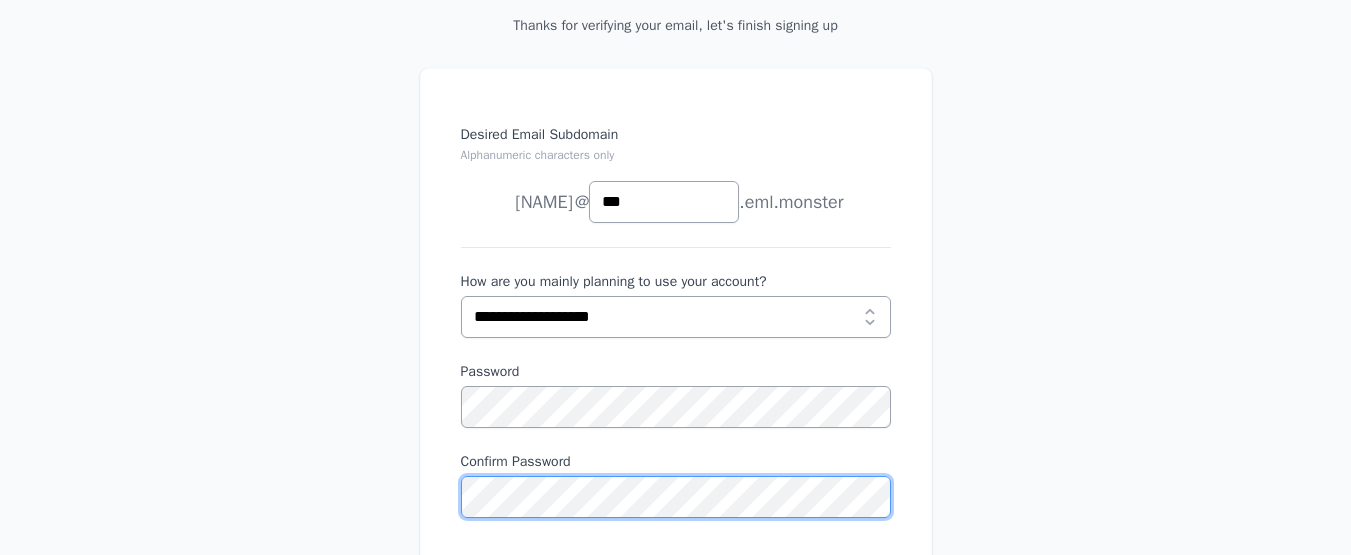 scroll, scrollTop: 0, scrollLeft: 0, axis: both 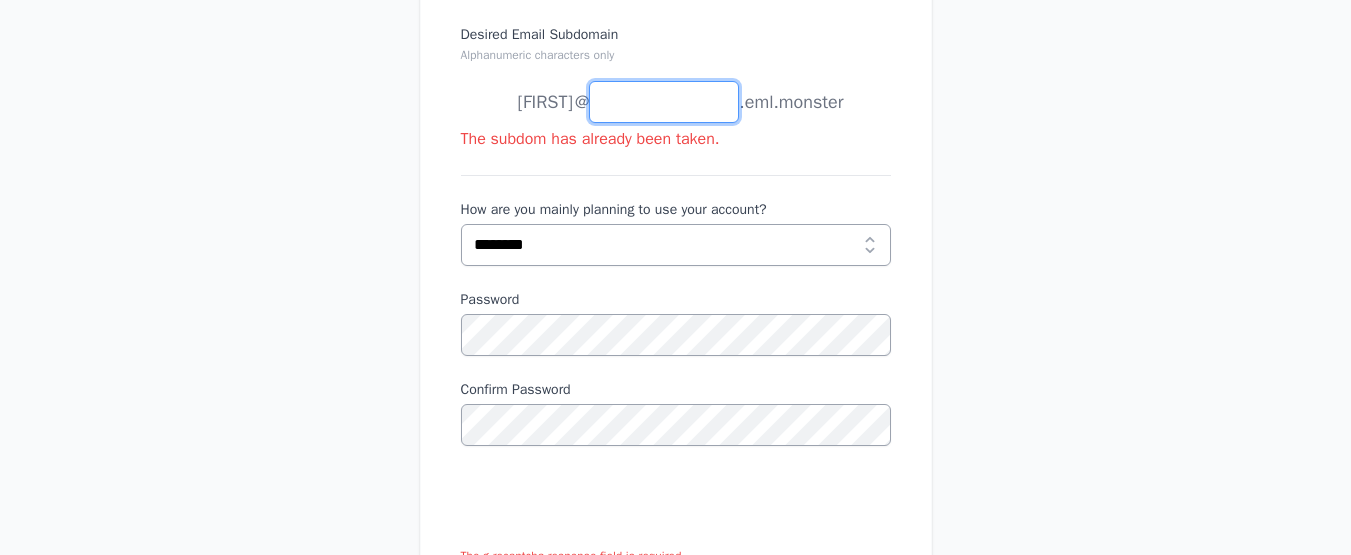 click on "Desired Email Subdomain
Alphanumeric characters only" at bounding box center (664, 102) 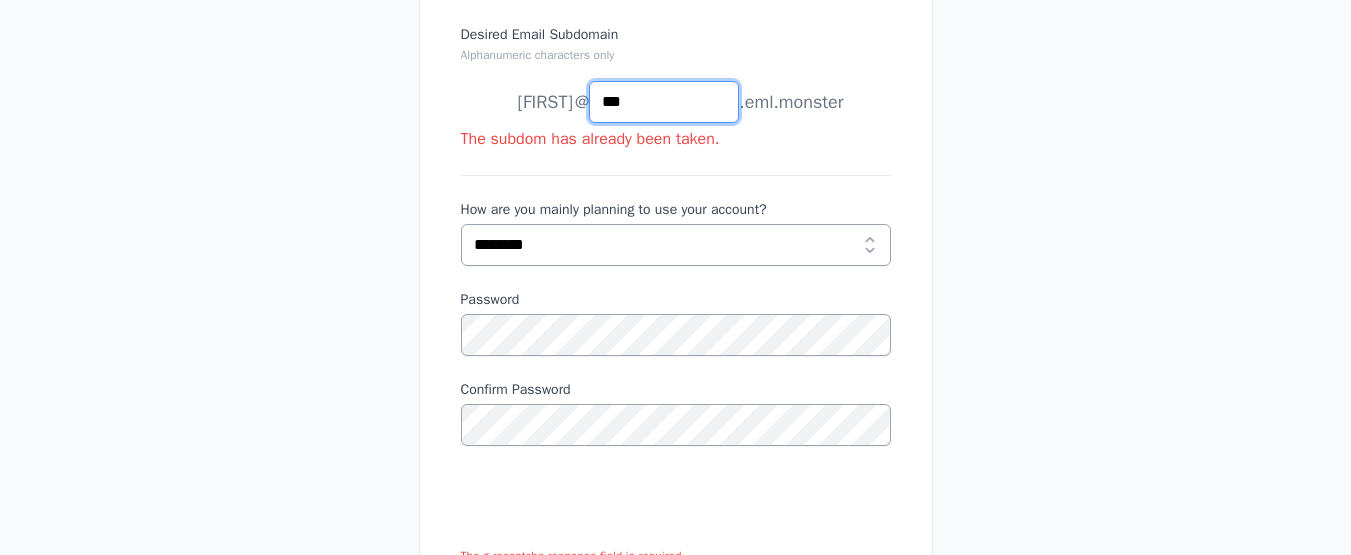 type on "***" 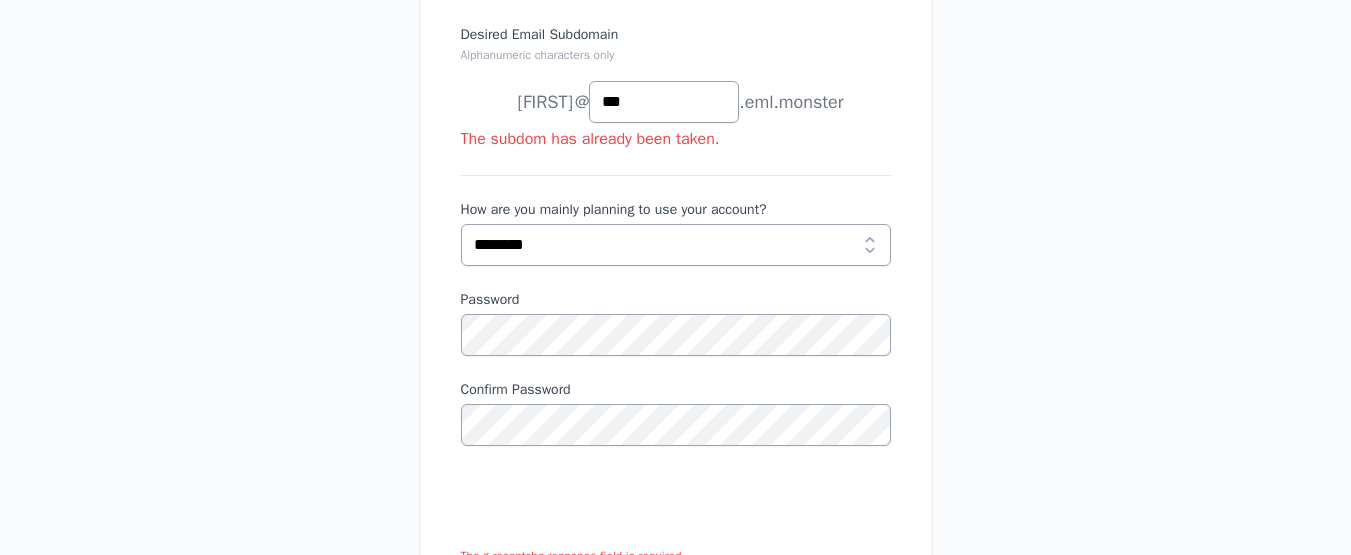 click on "Desired Email Subdomain
Alphanumeric characters only
pot
joe
news
anything
@
***" at bounding box center [675, 351] 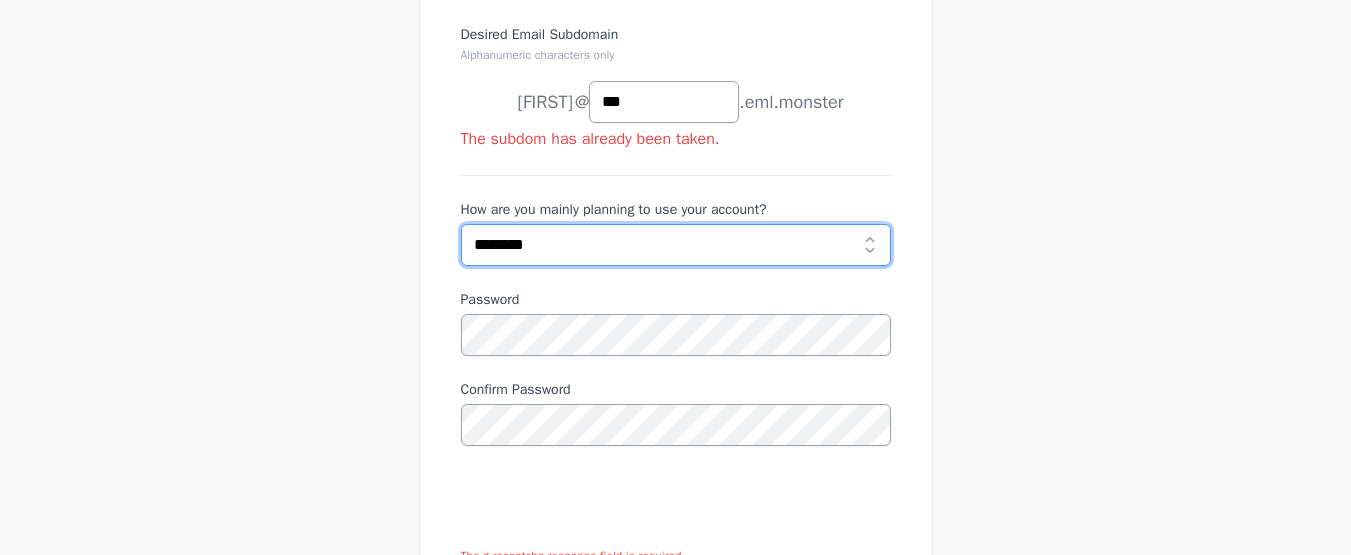 click on "**********" at bounding box center (676, 245) 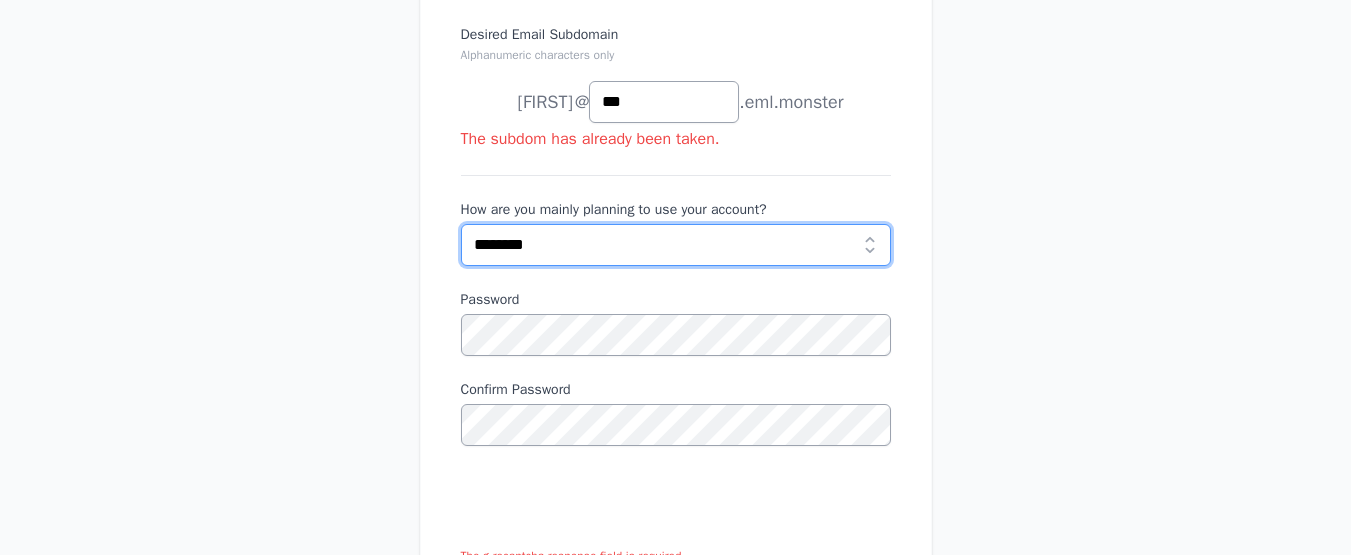 select on "***" 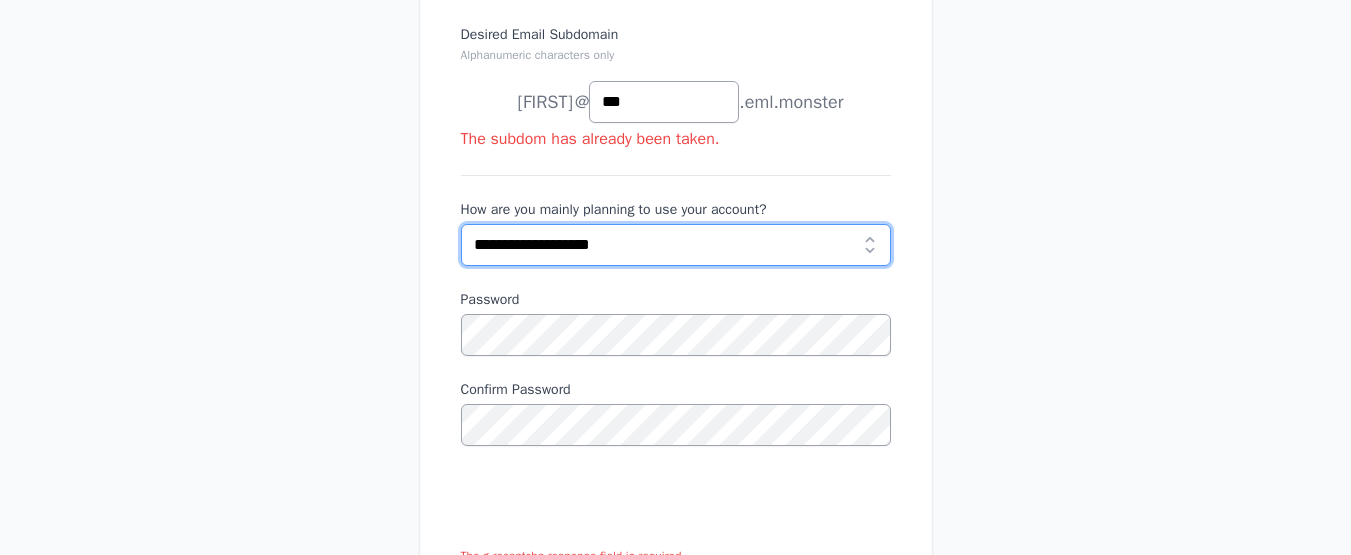 click on "**********" at bounding box center (676, 245) 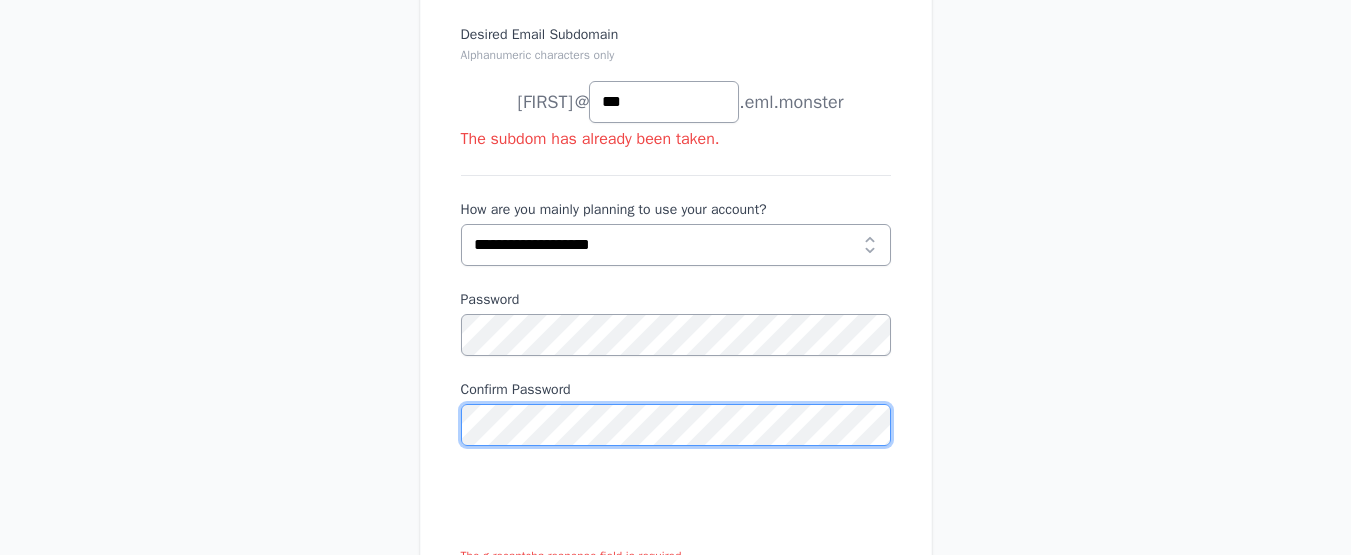 click on "Register" at bounding box center (676, 603) 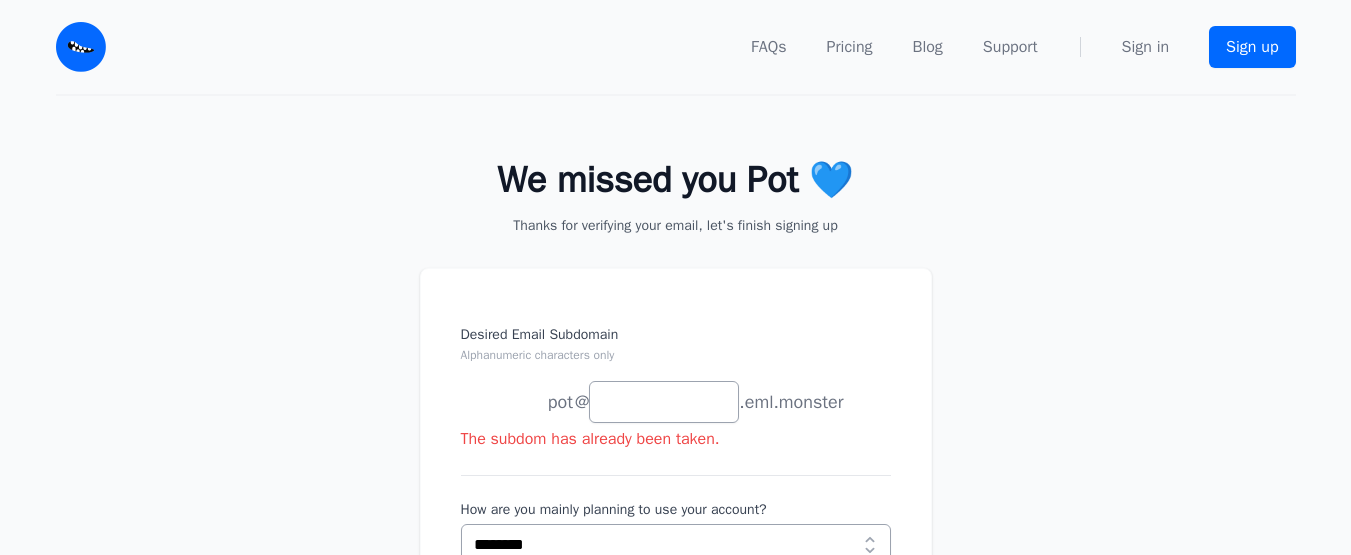 scroll, scrollTop: 0, scrollLeft: 0, axis: both 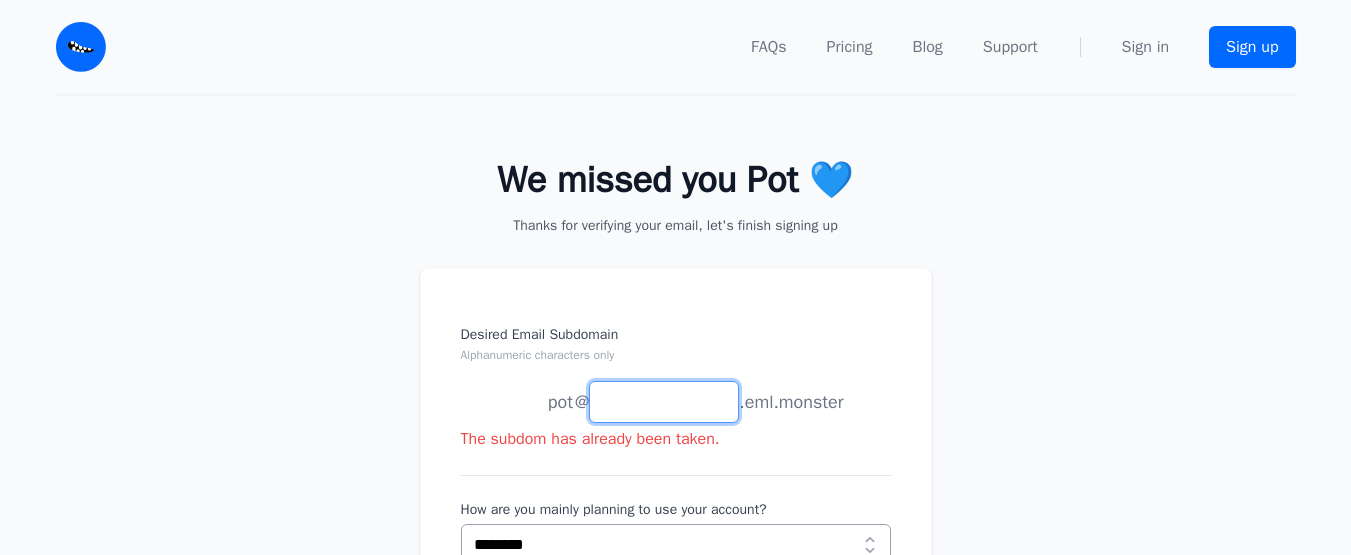 drag, startPoint x: 0, startPoint y: 0, endPoint x: 685, endPoint y: 408, distance: 797.3011 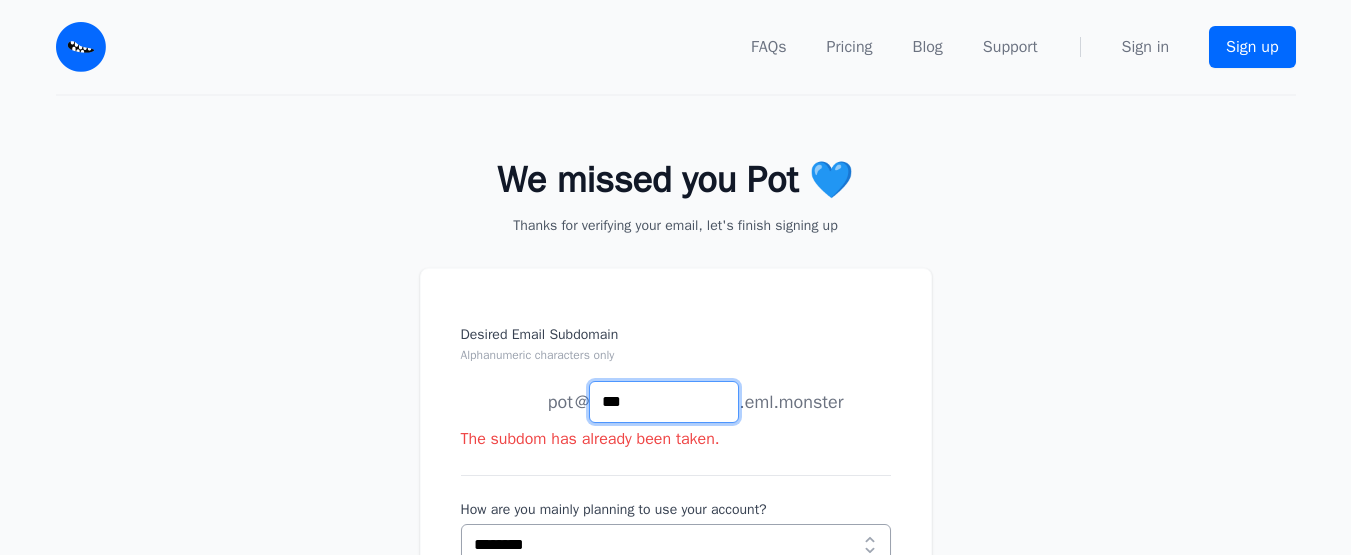 scroll, scrollTop: 100, scrollLeft: 0, axis: vertical 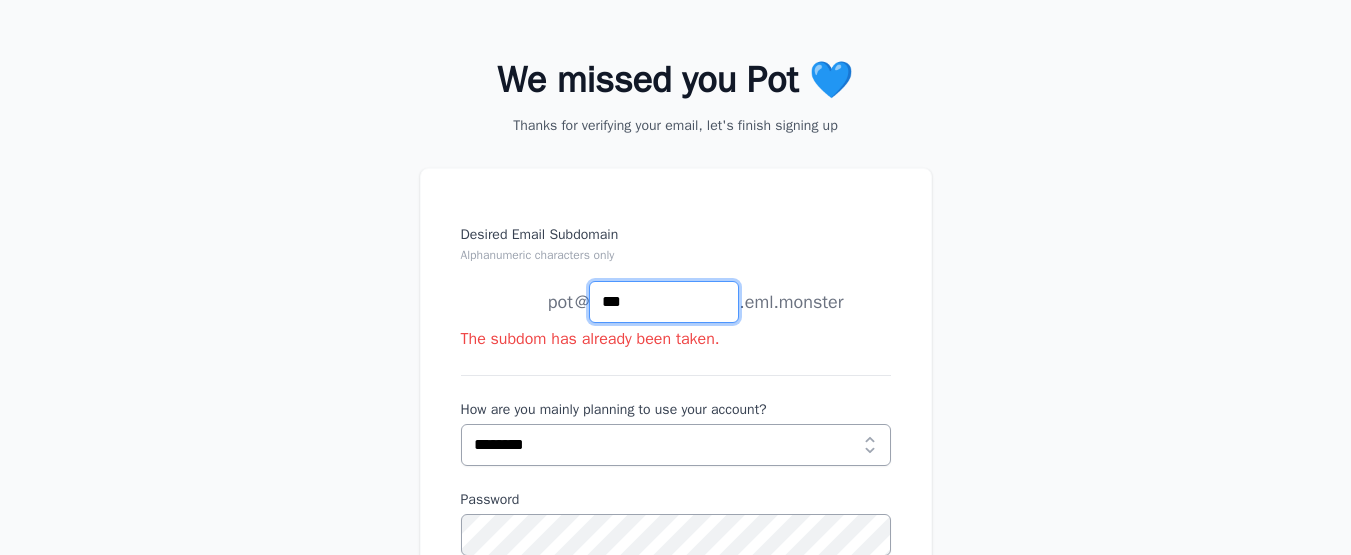 type on "***" 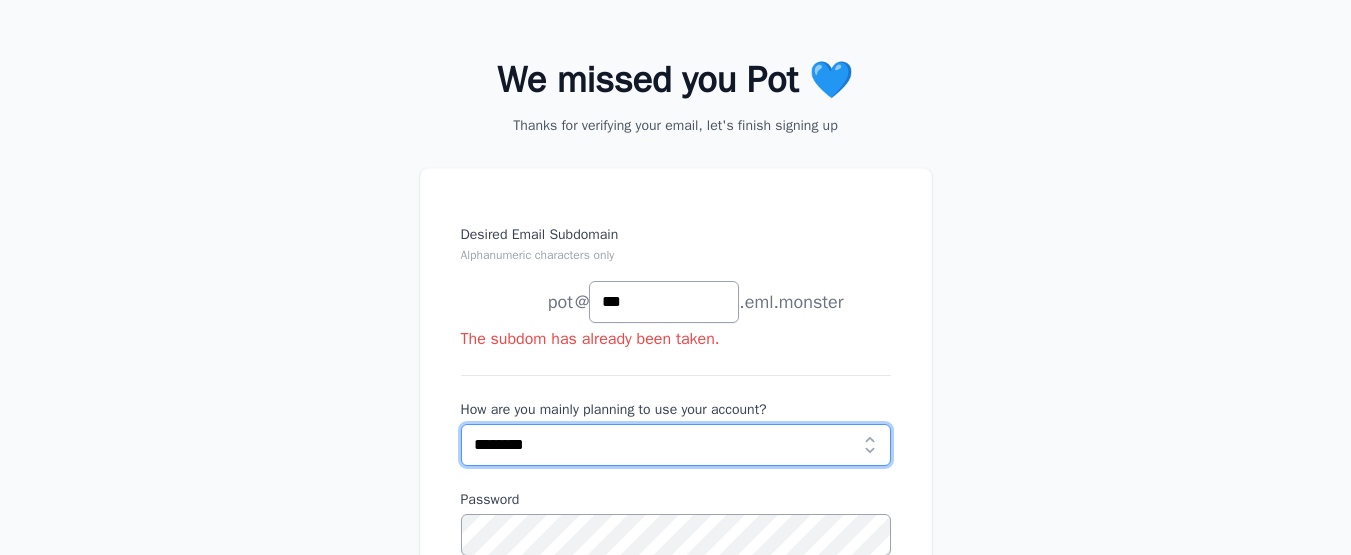 click on "**********" at bounding box center (676, 445) 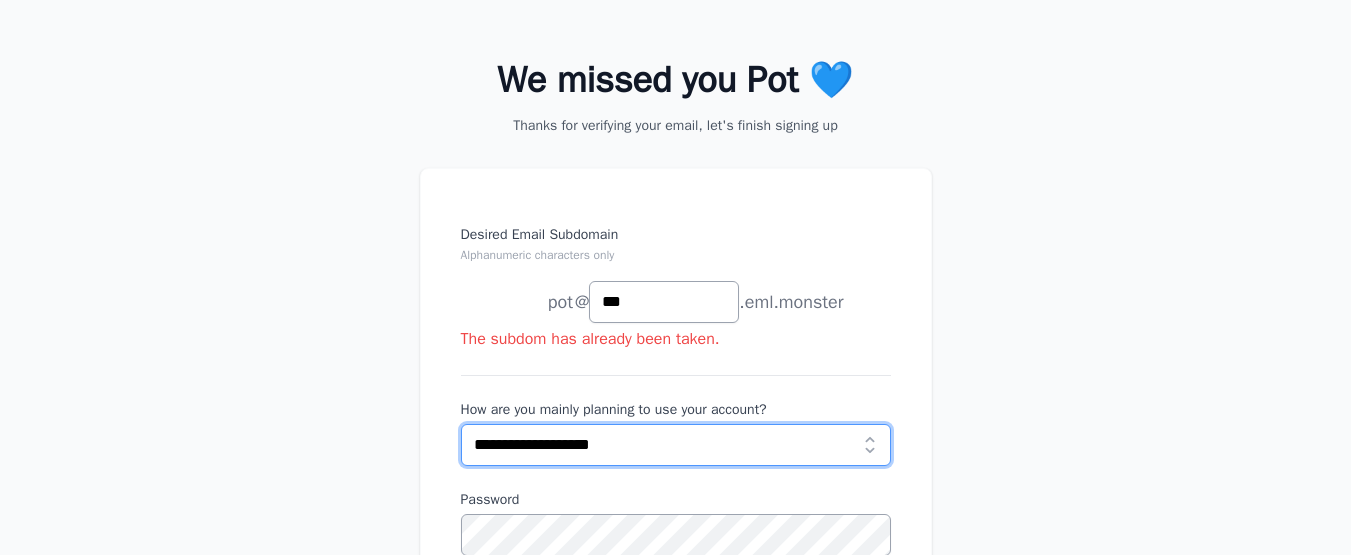 click on "**********" at bounding box center (676, 445) 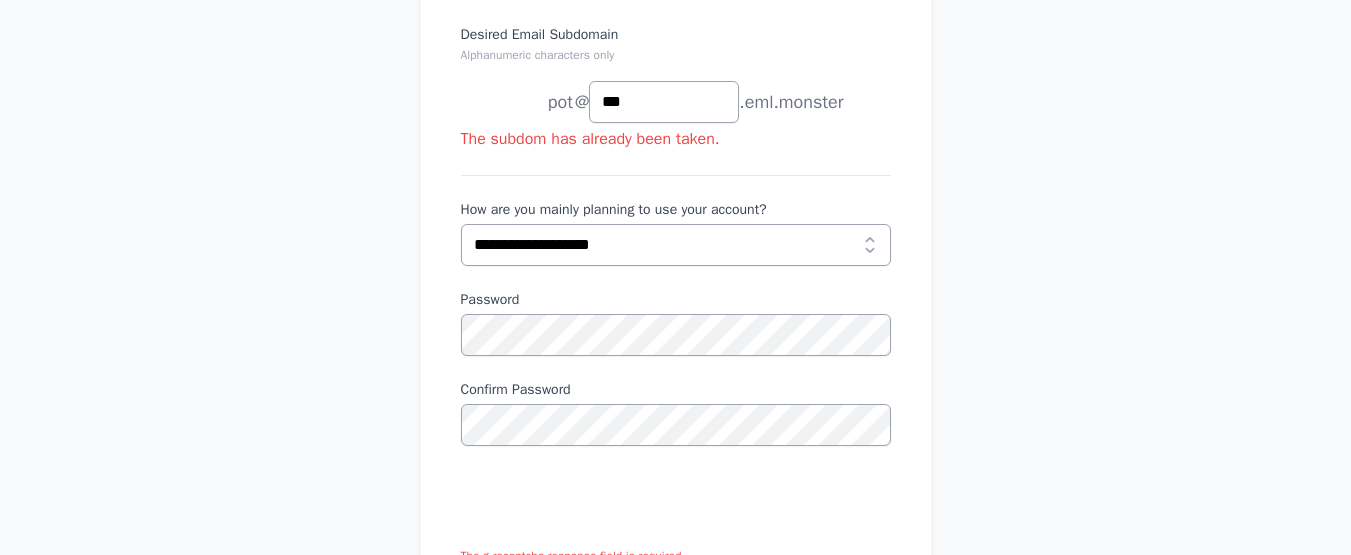 scroll, scrollTop: 500, scrollLeft: 0, axis: vertical 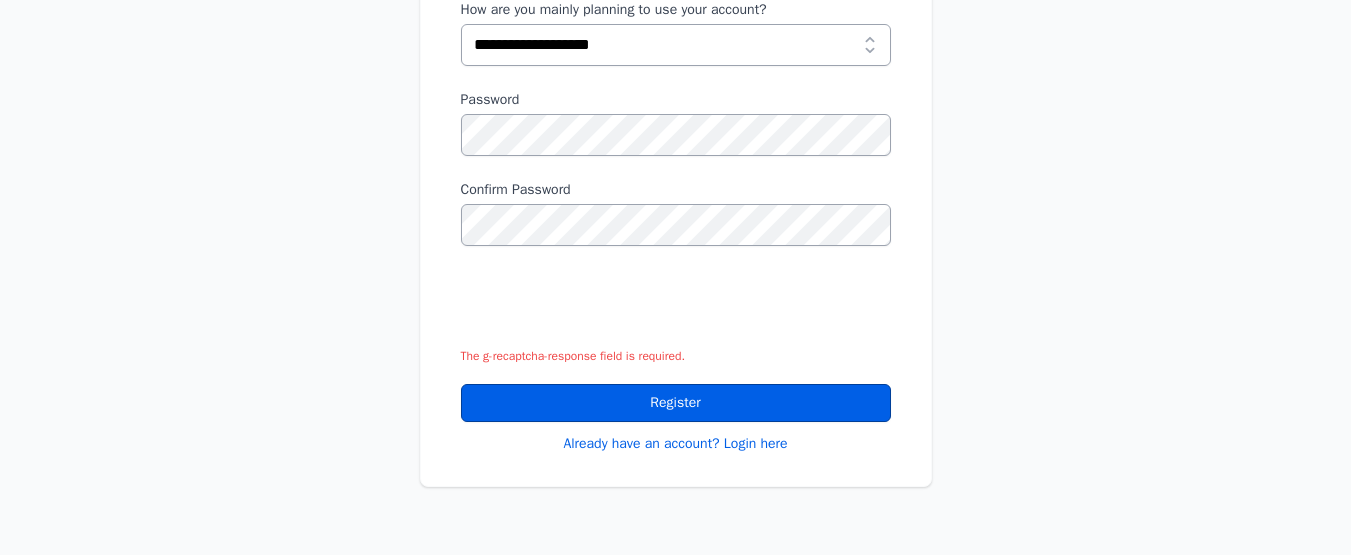 click on "Register" at bounding box center (676, 403) 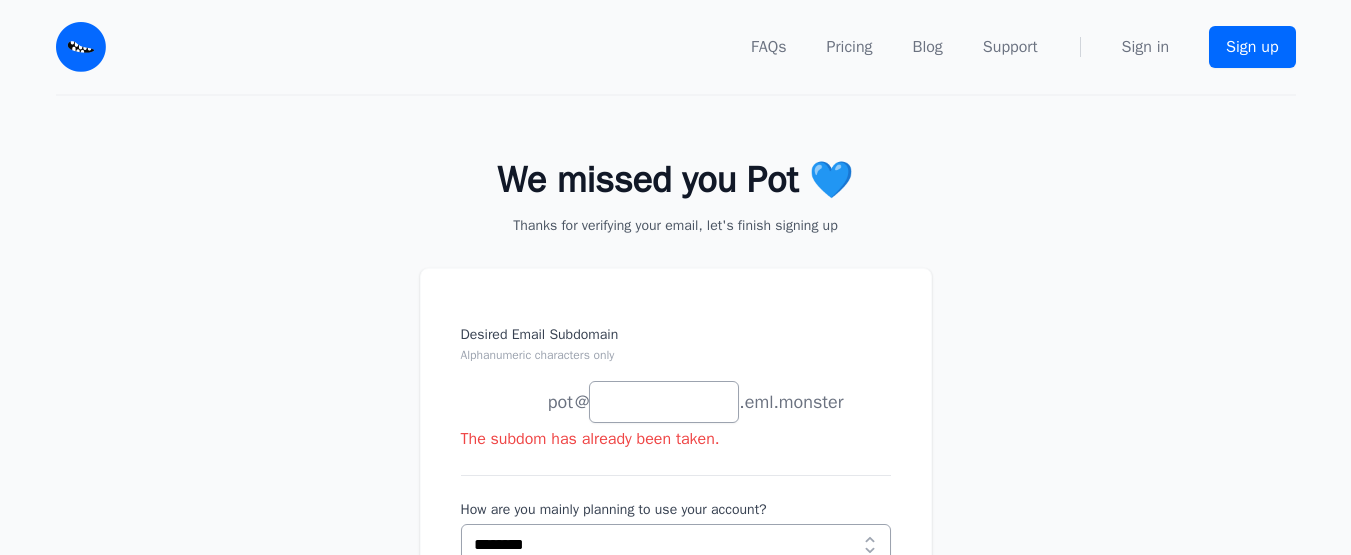 click on "Desired Email Subdomain
Alphanumeric characters only" at bounding box center (664, 402) 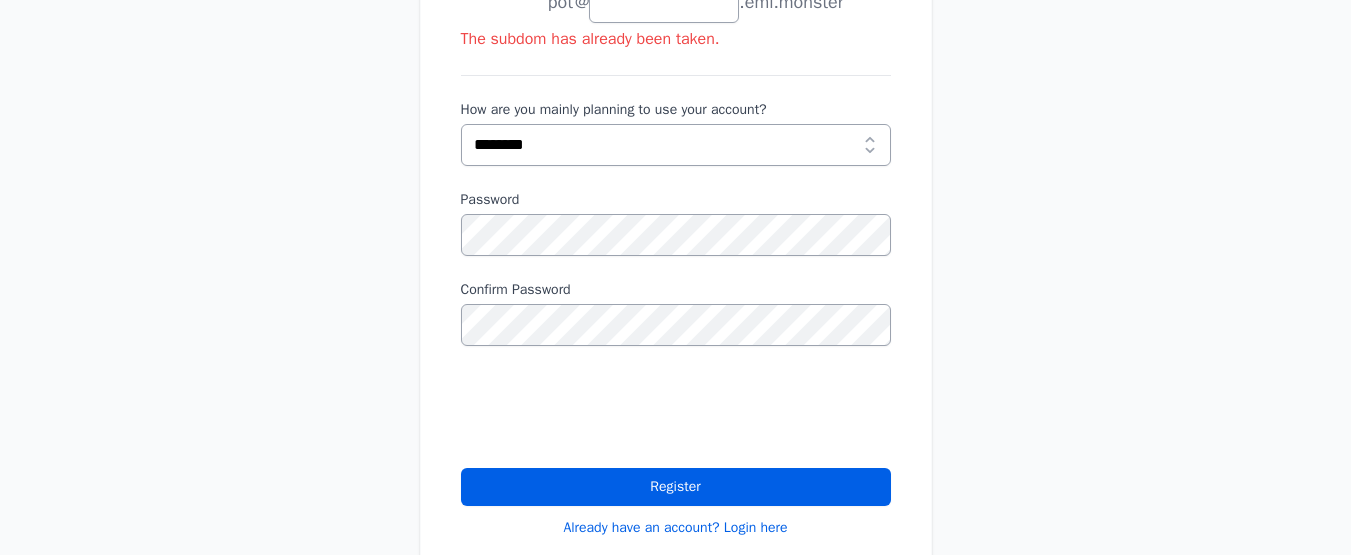 scroll, scrollTop: 100, scrollLeft: 0, axis: vertical 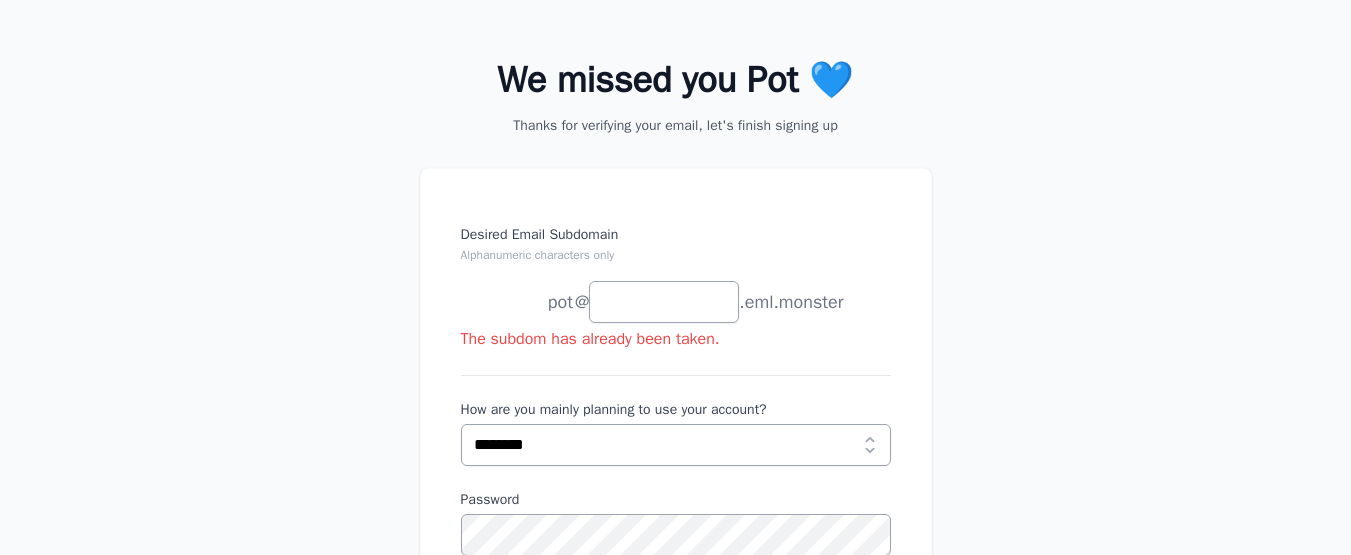click on "Desired Email Subdomain
Alphanumeric characters only" at bounding box center (664, 302) 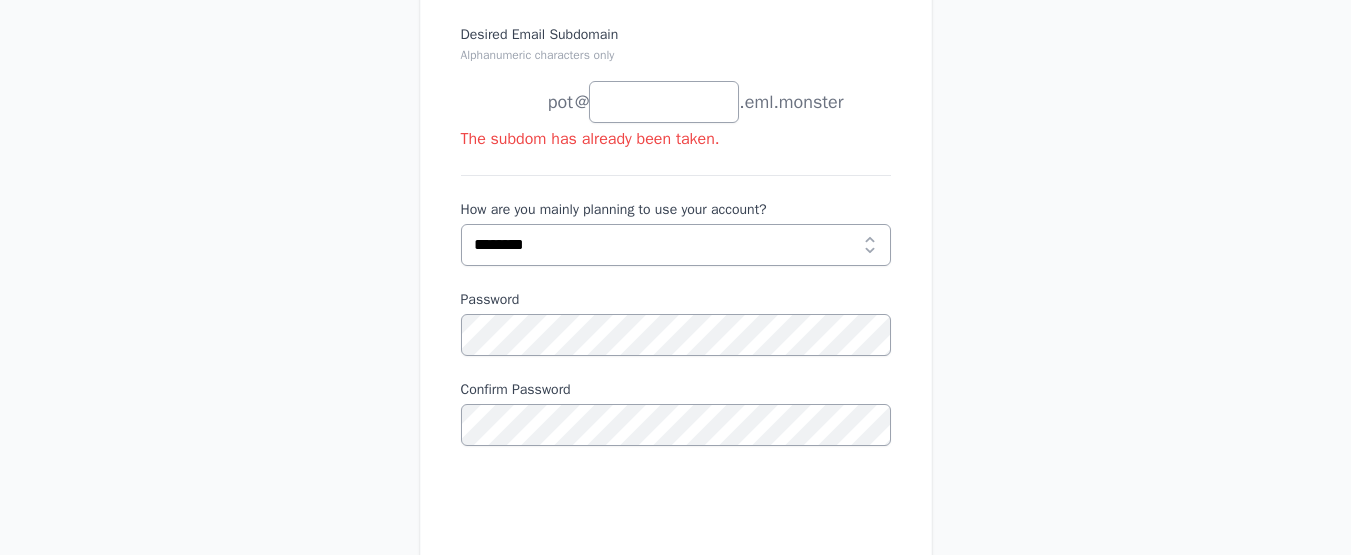 scroll, scrollTop: 0, scrollLeft: 0, axis: both 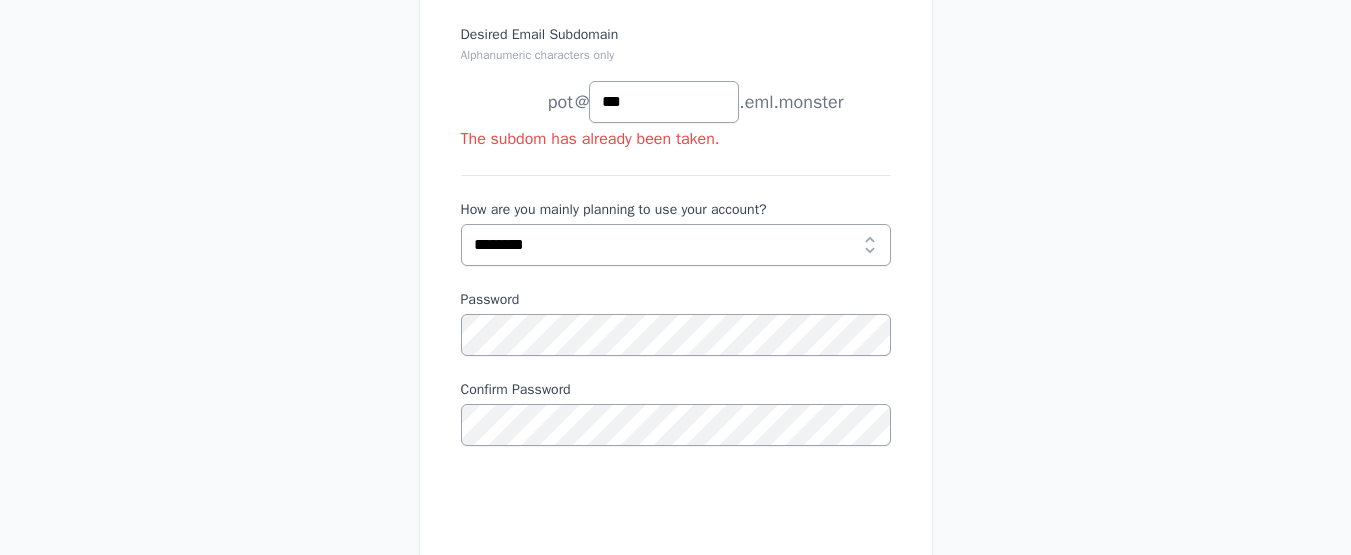 type on "***" 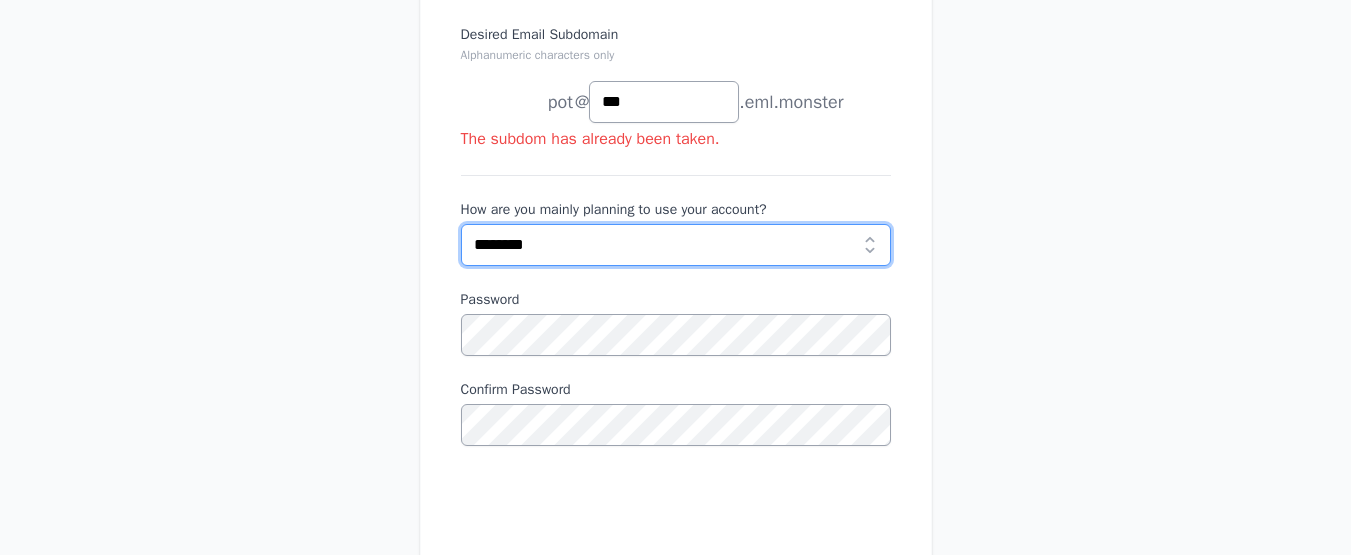 click on "**********" at bounding box center (676, 245) 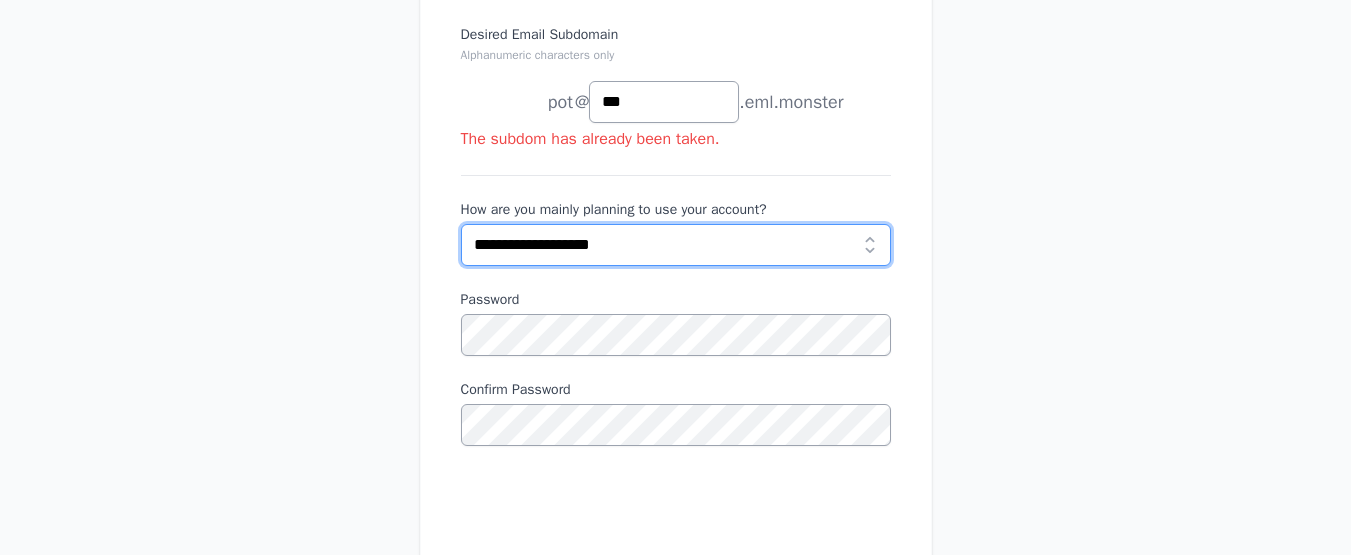 click on "**********" at bounding box center [676, 245] 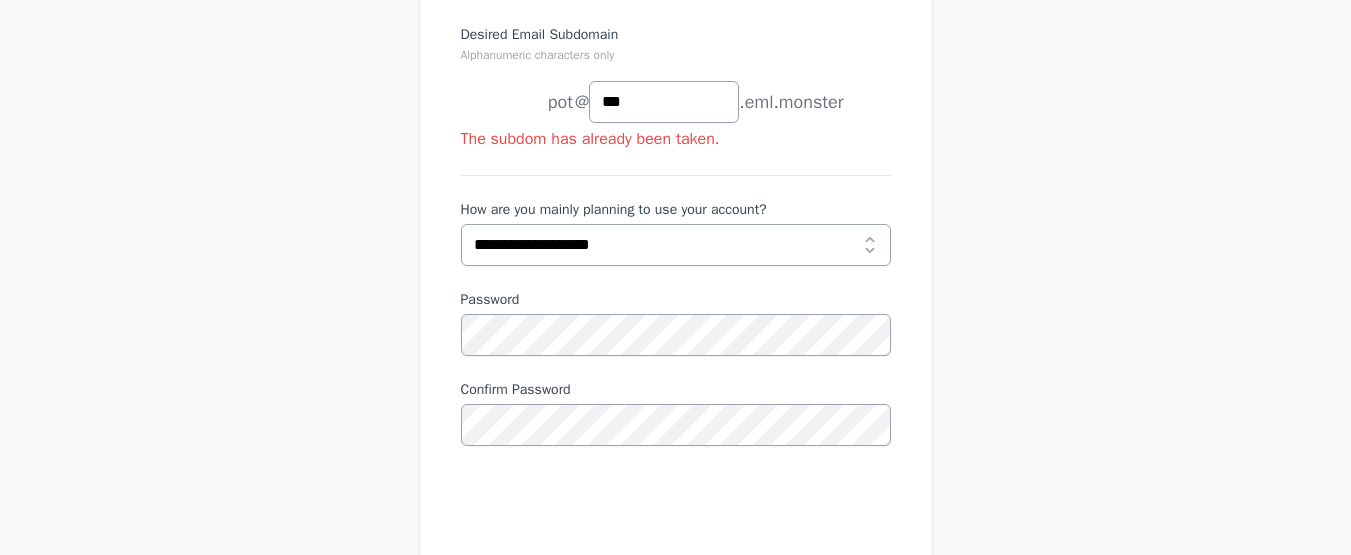 scroll, scrollTop: 500, scrollLeft: 0, axis: vertical 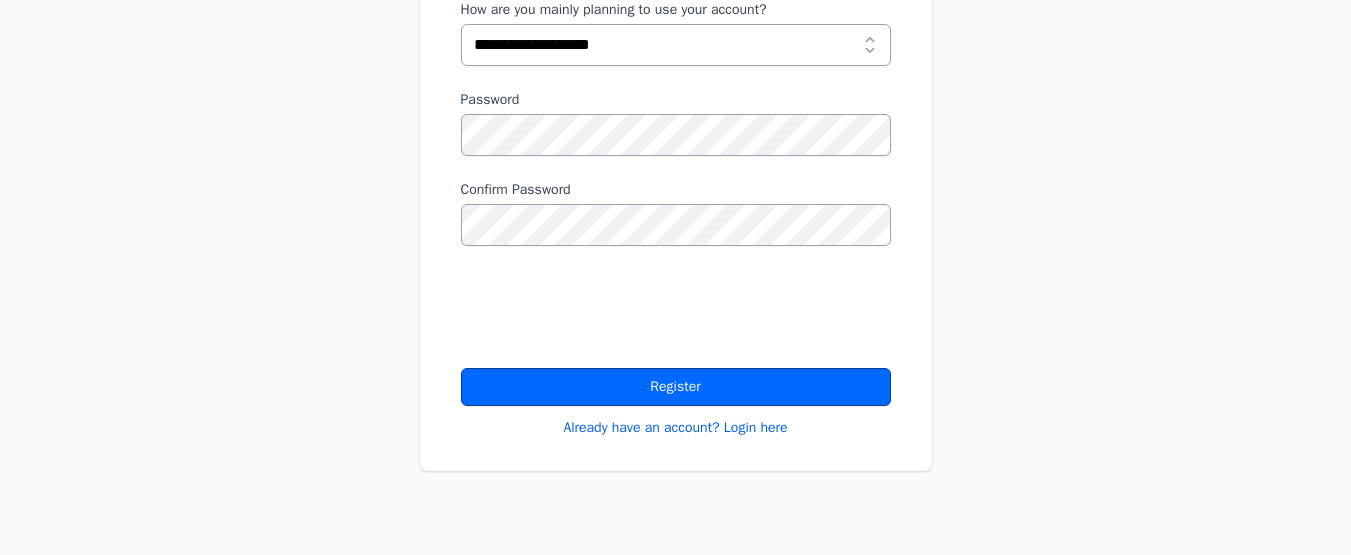 click on "Register" at bounding box center [676, 387] 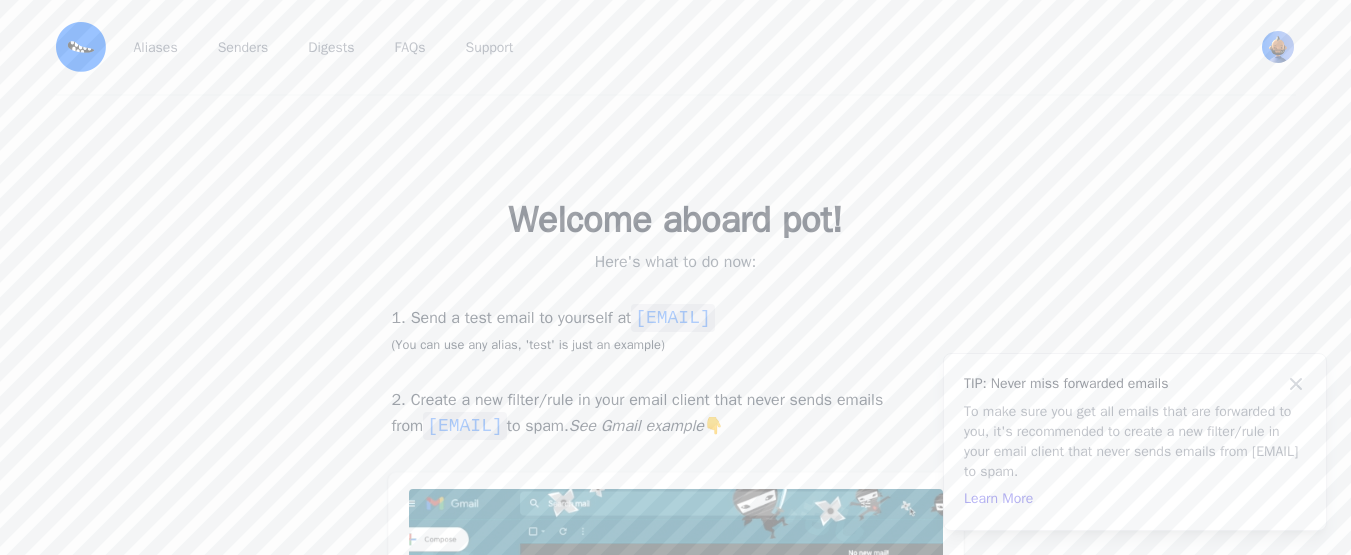 scroll, scrollTop: 0, scrollLeft: 0, axis: both 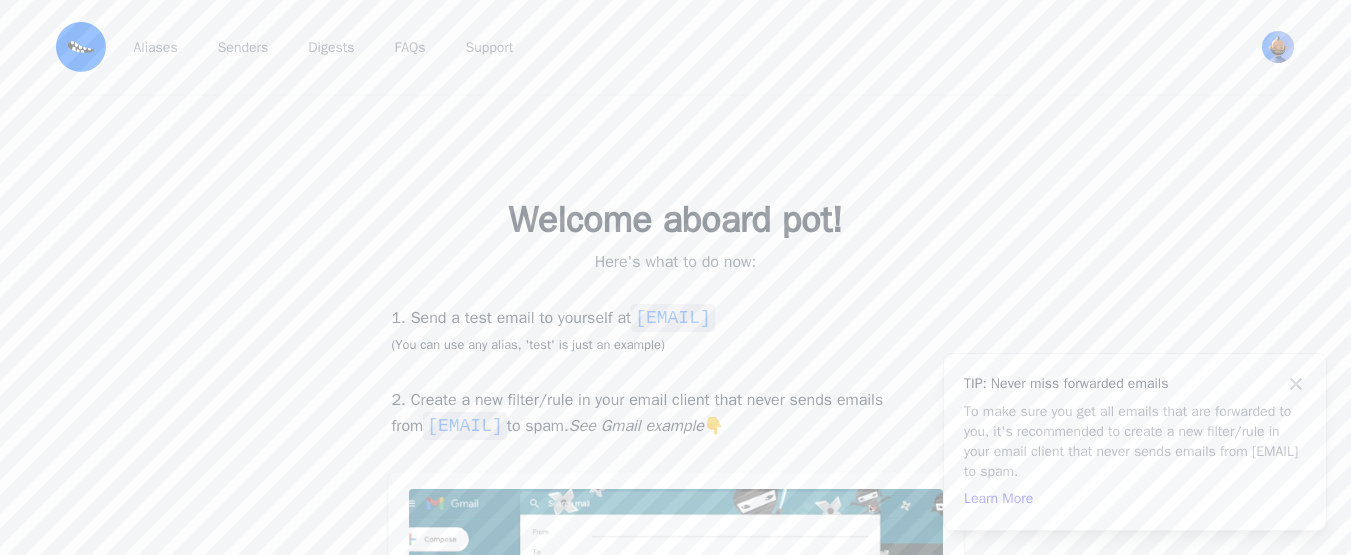 drag, startPoint x: 670, startPoint y: 315, endPoint x: 831, endPoint y: 319, distance: 161.04968 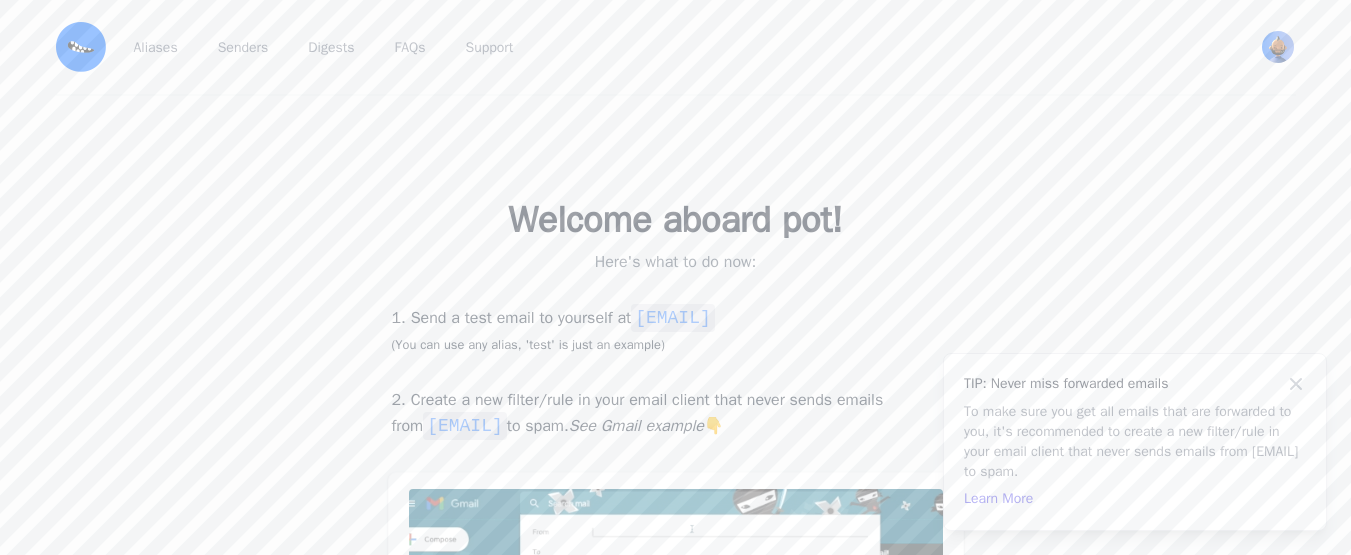 click on "test@jas.eml.monster" at bounding box center (673, 318) 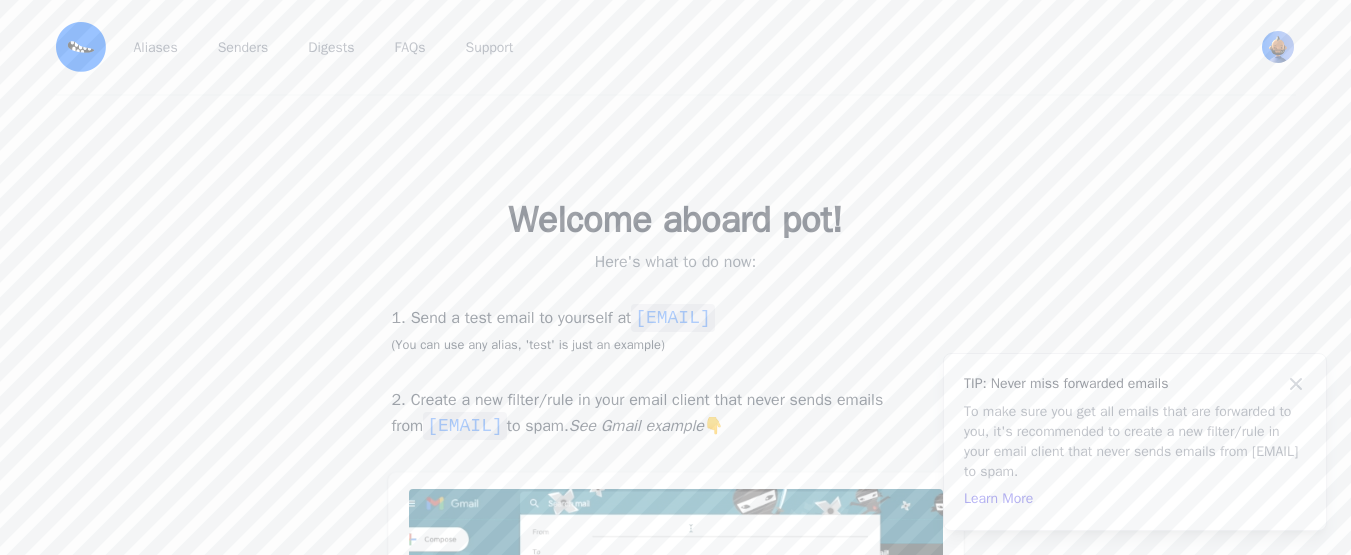 copy on "@jas.eml.monster" 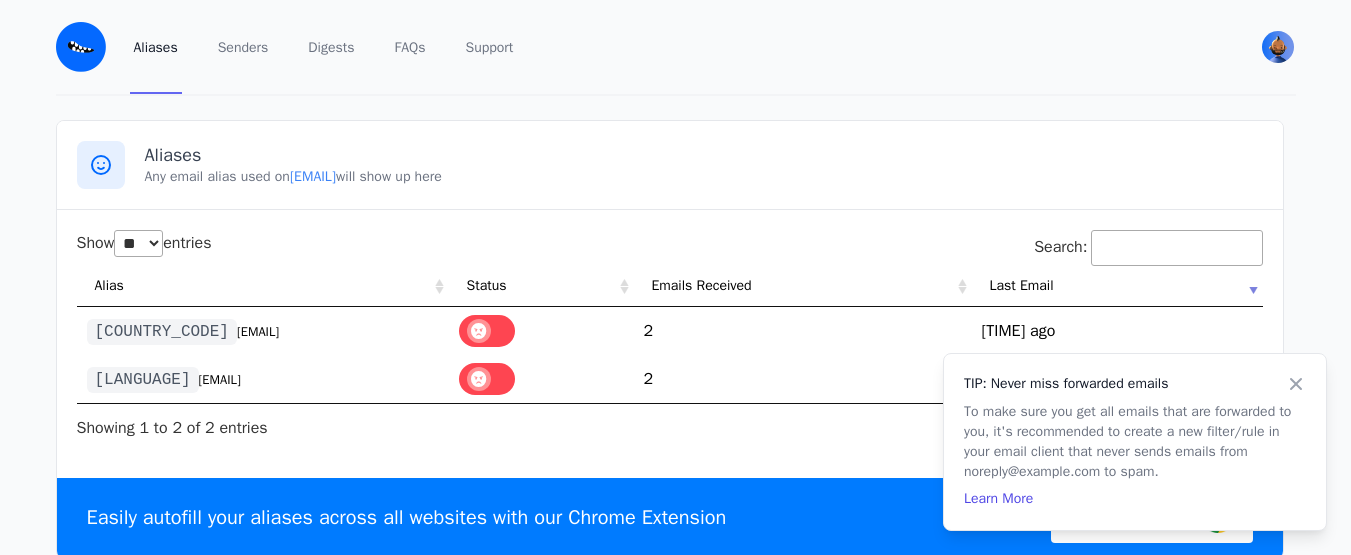 select on "**" 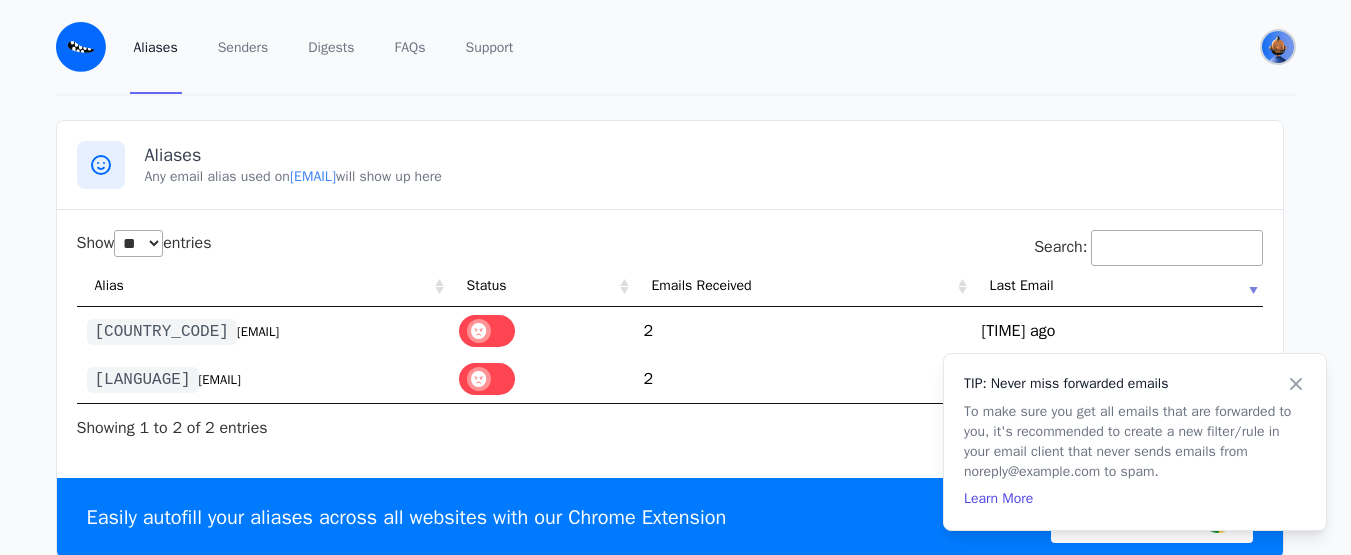 click at bounding box center [1278, 47] 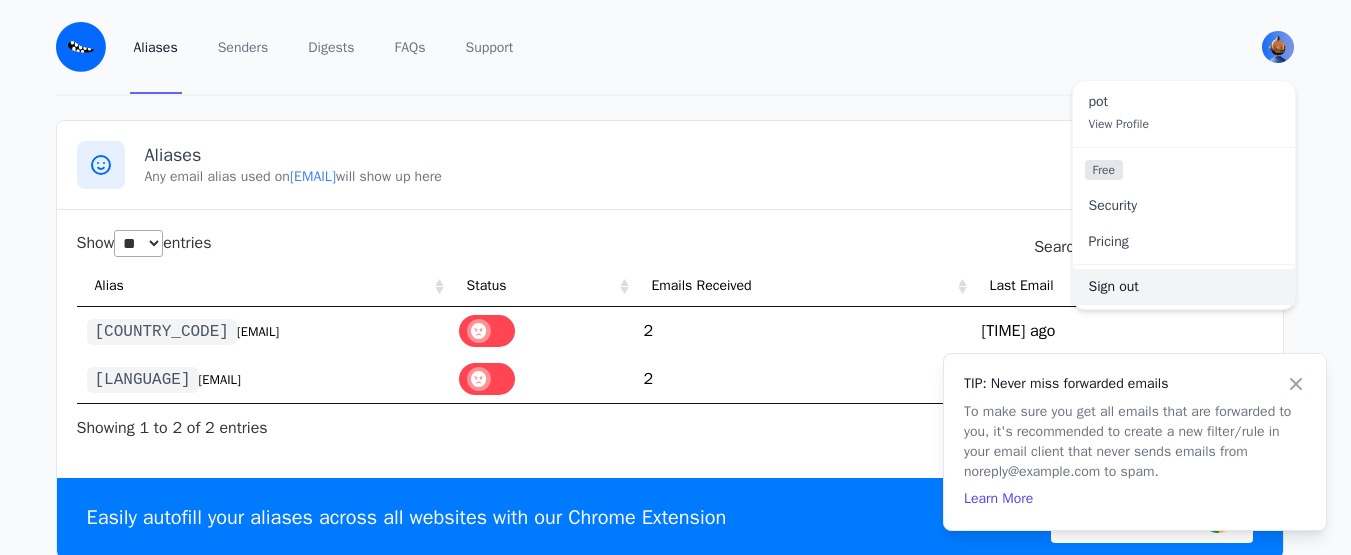 click on "Sign out" at bounding box center (1184, 287) 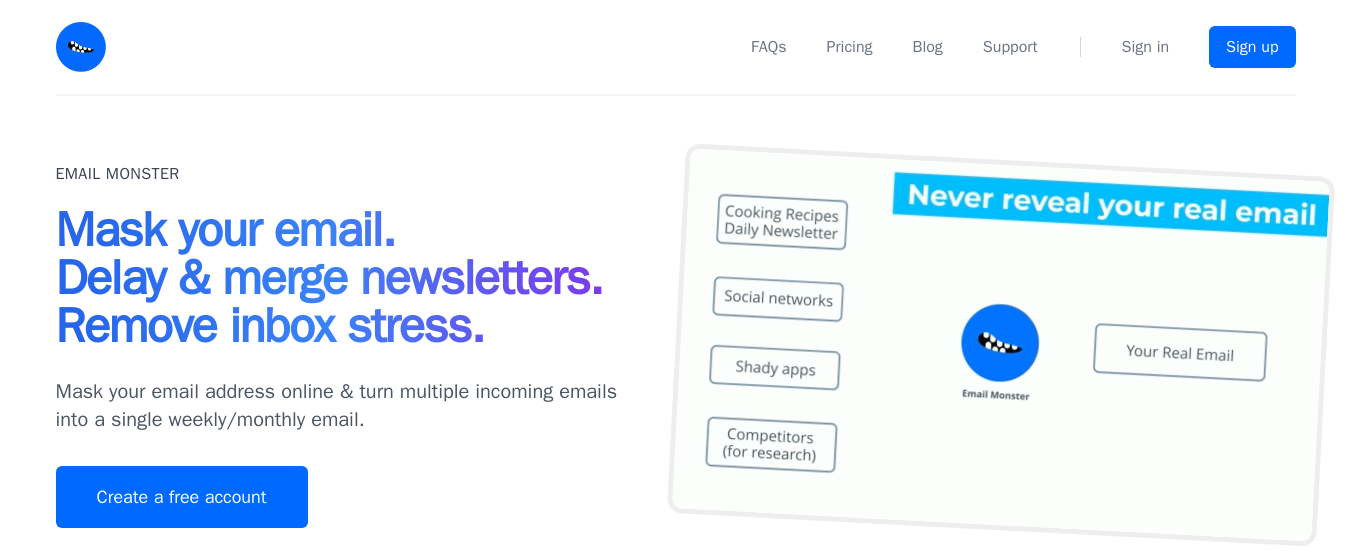 scroll, scrollTop: 0, scrollLeft: 0, axis: both 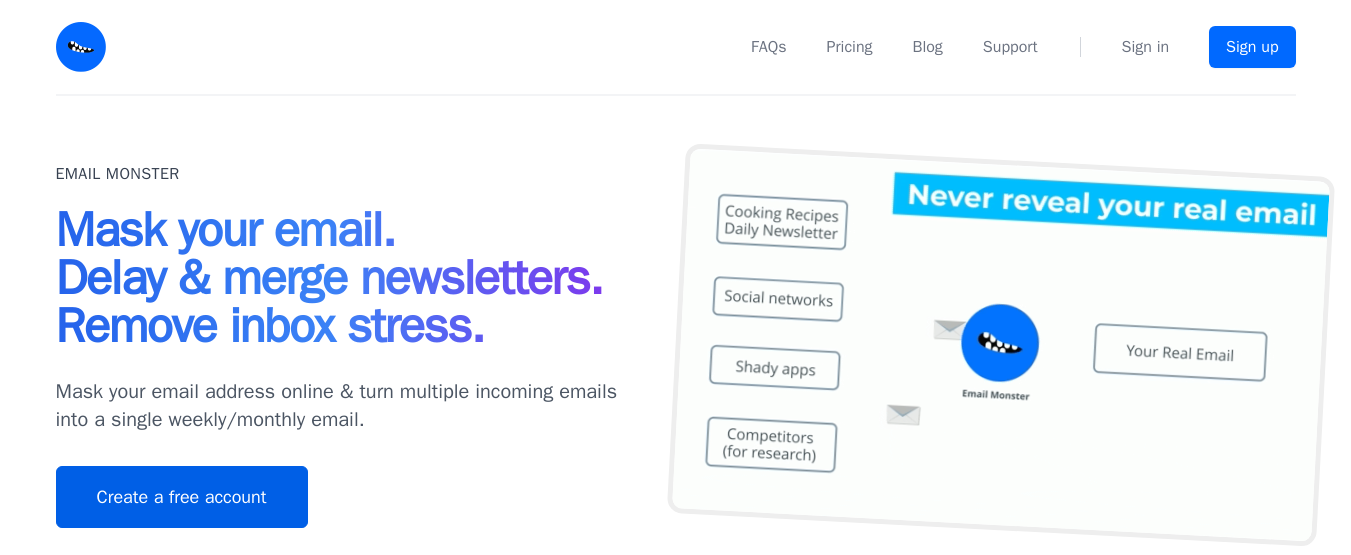 click on "Create a free account" at bounding box center [182, 497] 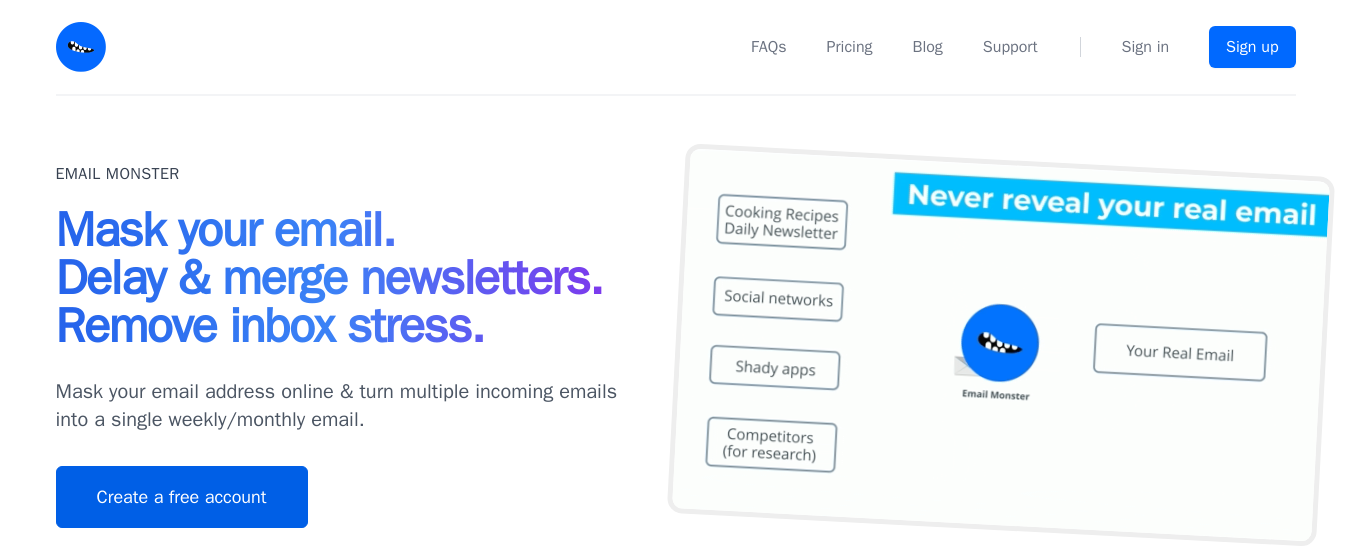 scroll, scrollTop: 0, scrollLeft: 0, axis: both 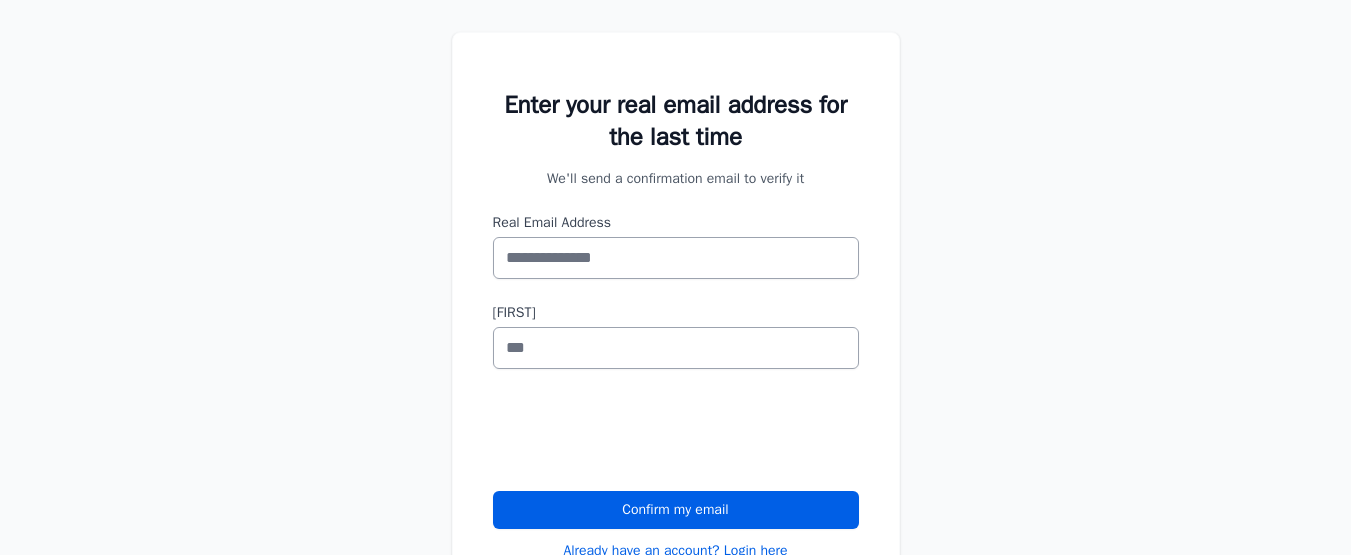 click on "Real Email Address" at bounding box center (676, 258) 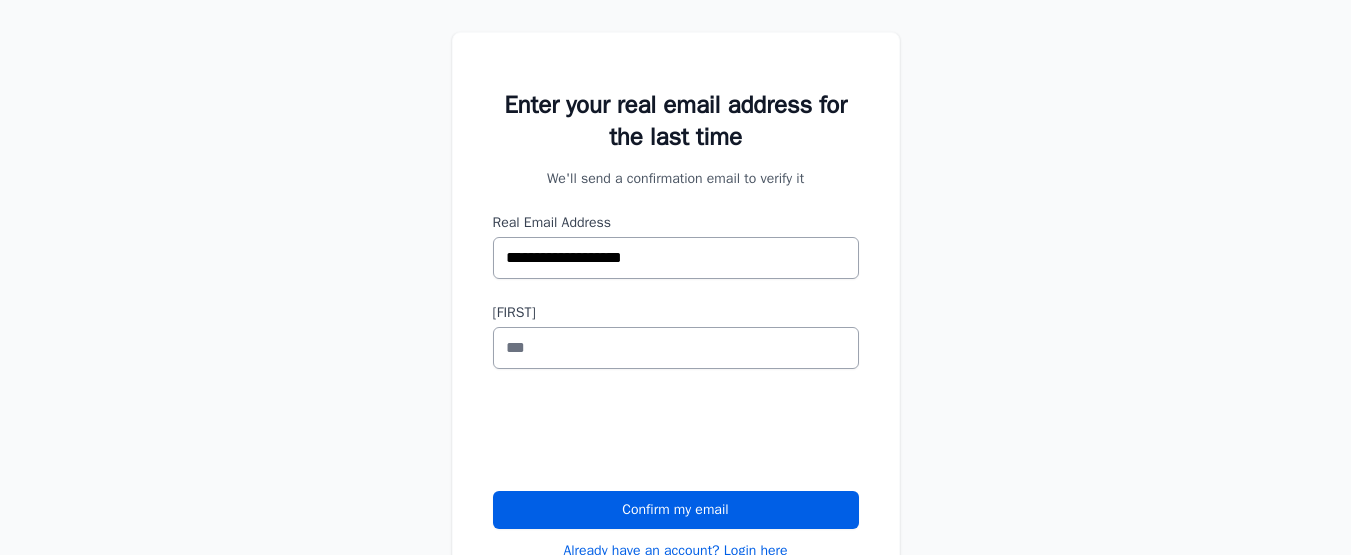 type on "**********" 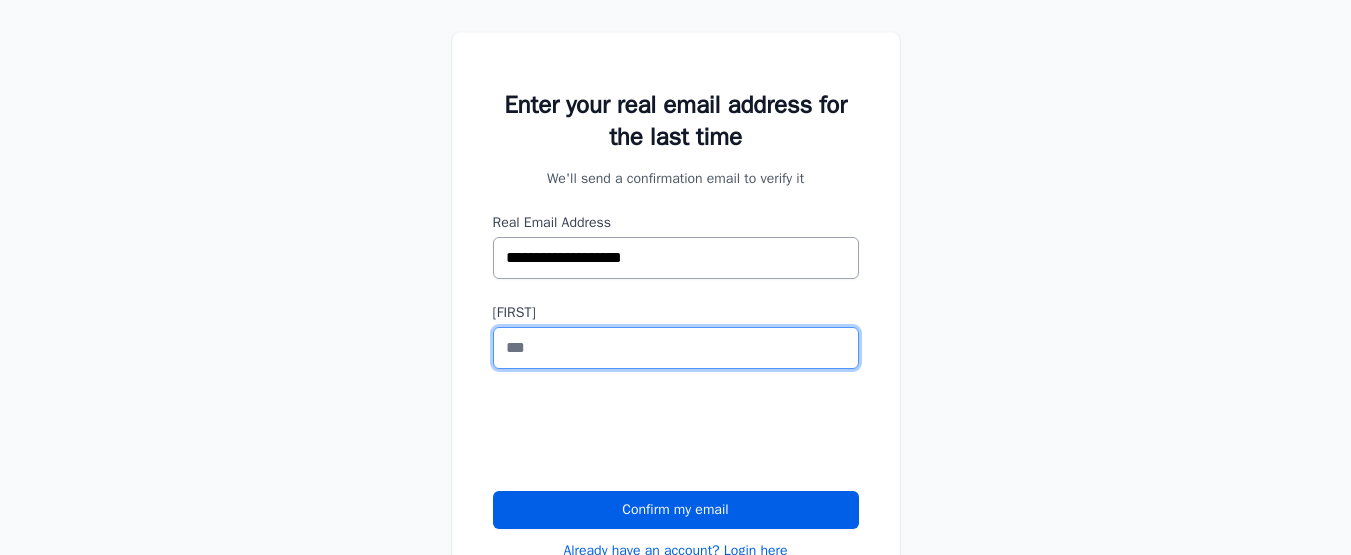 click on "First Name" at bounding box center (676, 348) 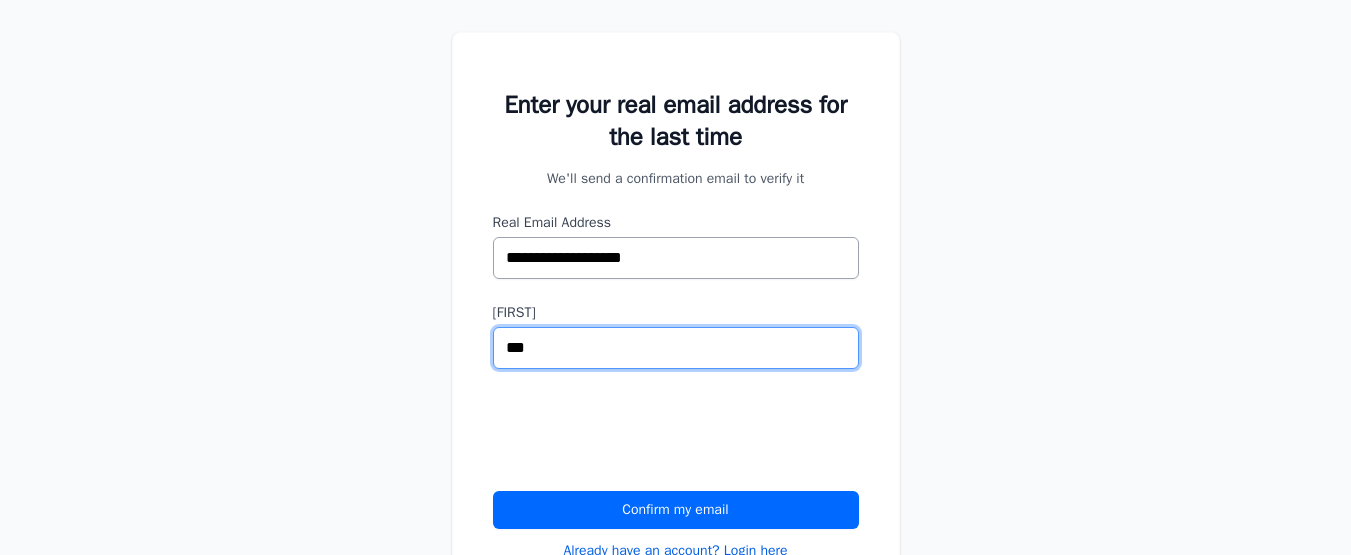 type on "***" 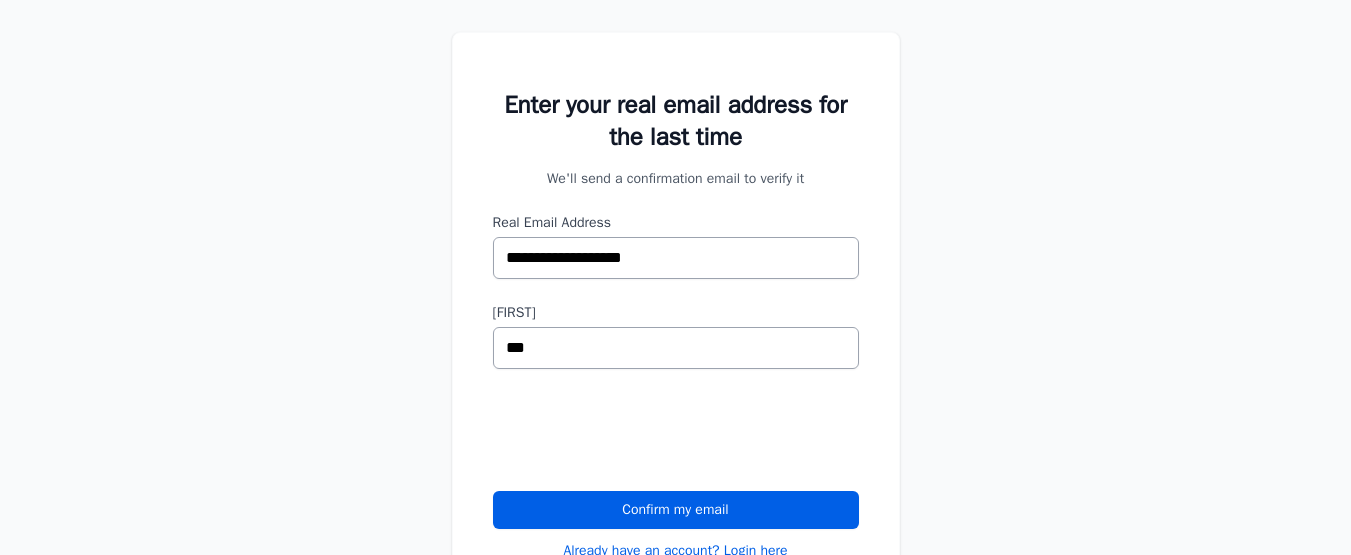 scroll, scrollTop: 0, scrollLeft: 0, axis: both 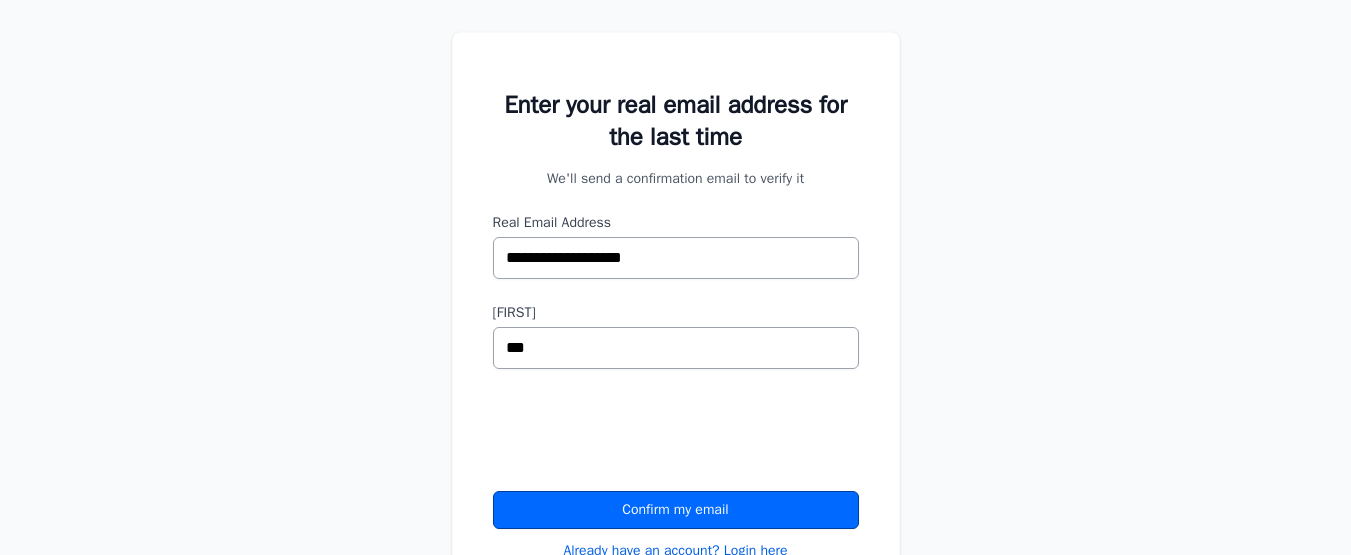click on "Confirm my email" at bounding box center (676, 510) 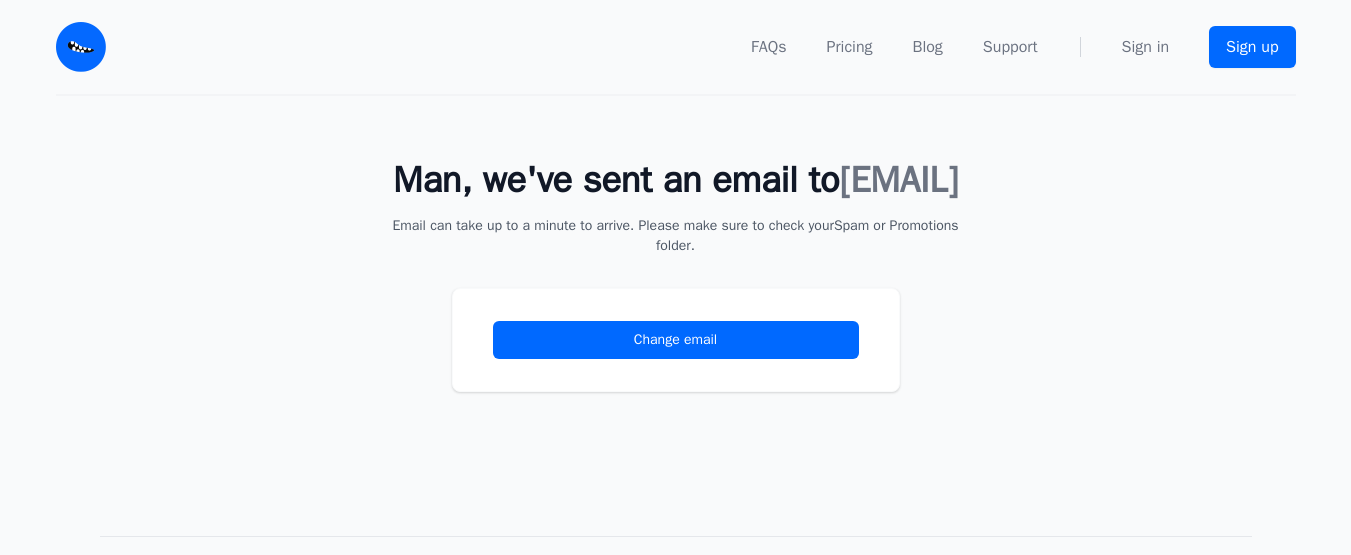 scroll, scrollTop: 0, scrollLeft: 0, axis: both 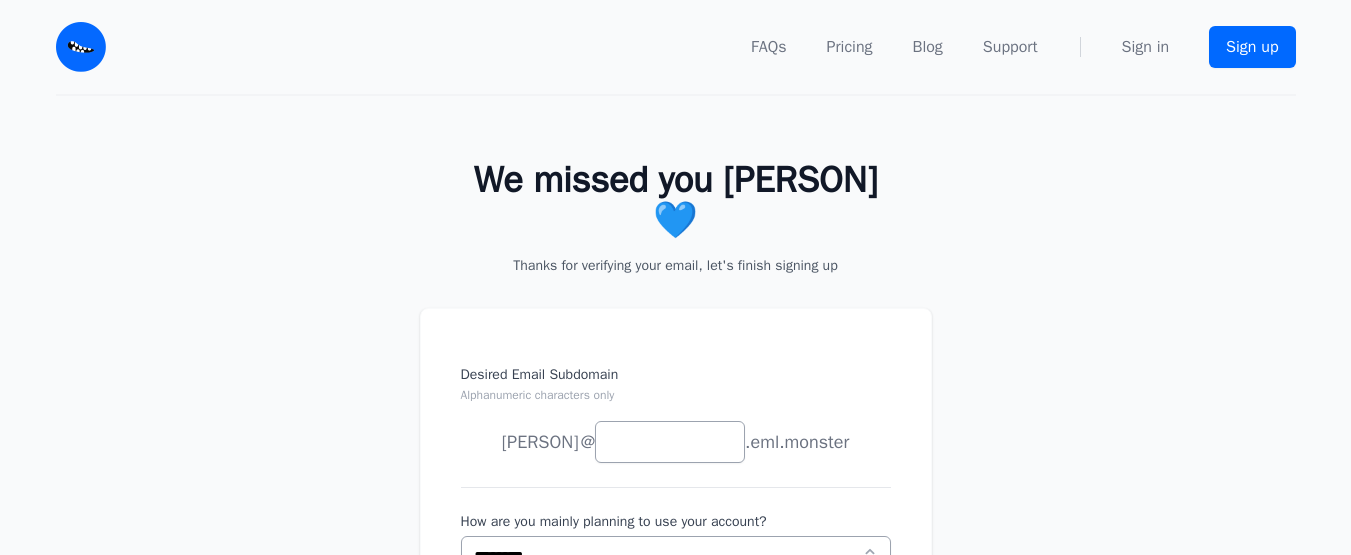 type on "*" 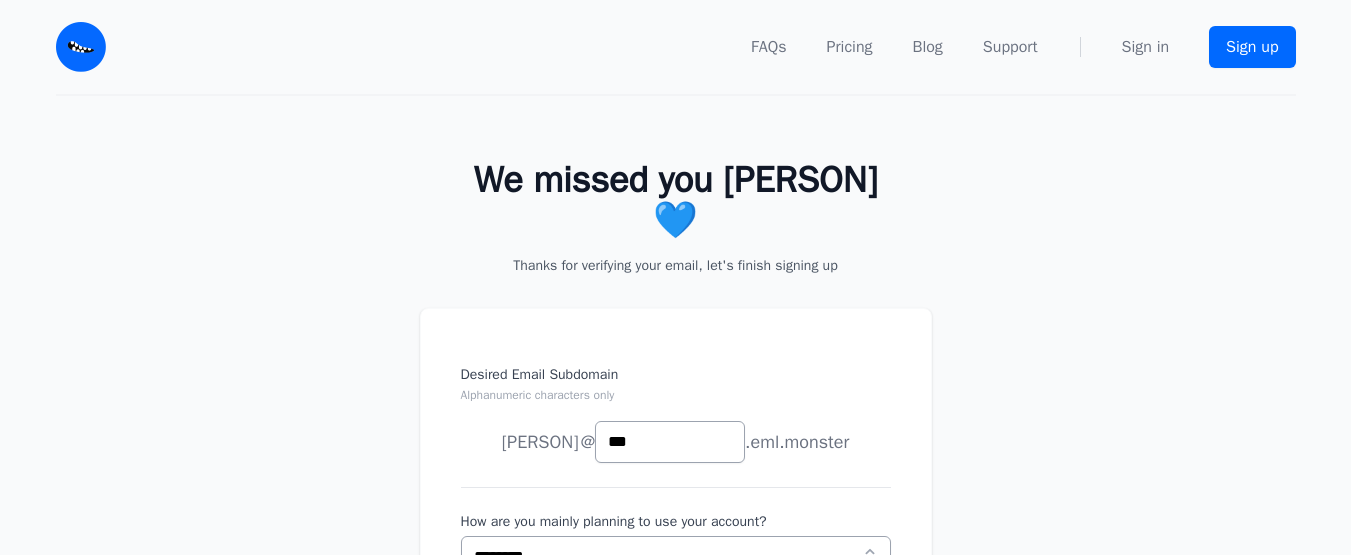 type on "***" 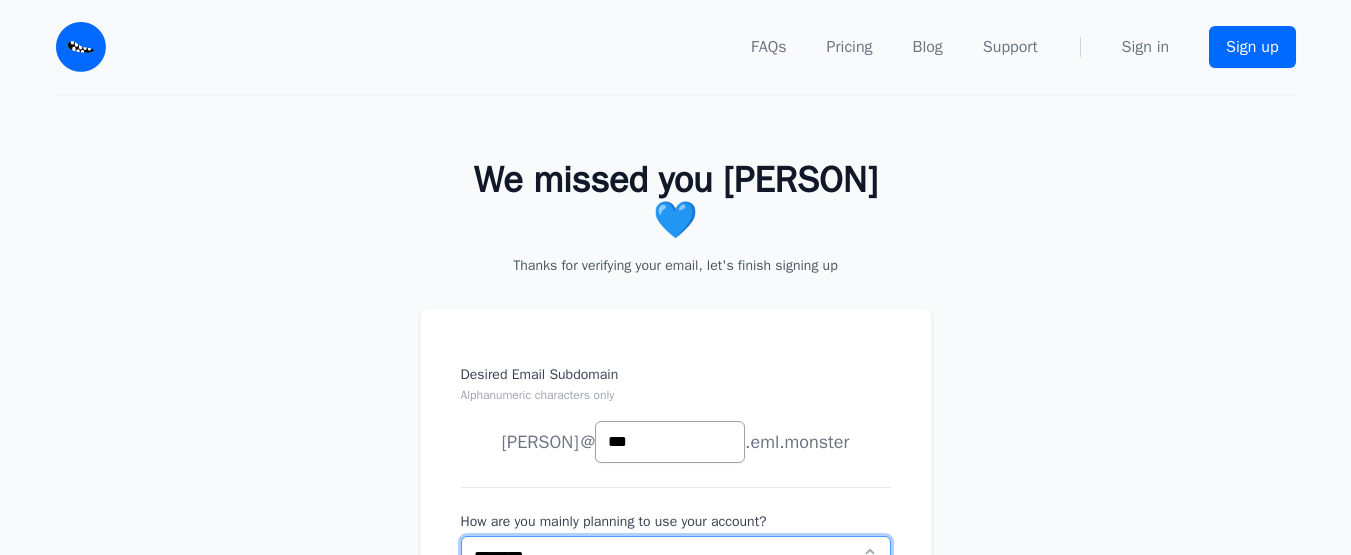 click on "**********" at bounding box center [676, 557] 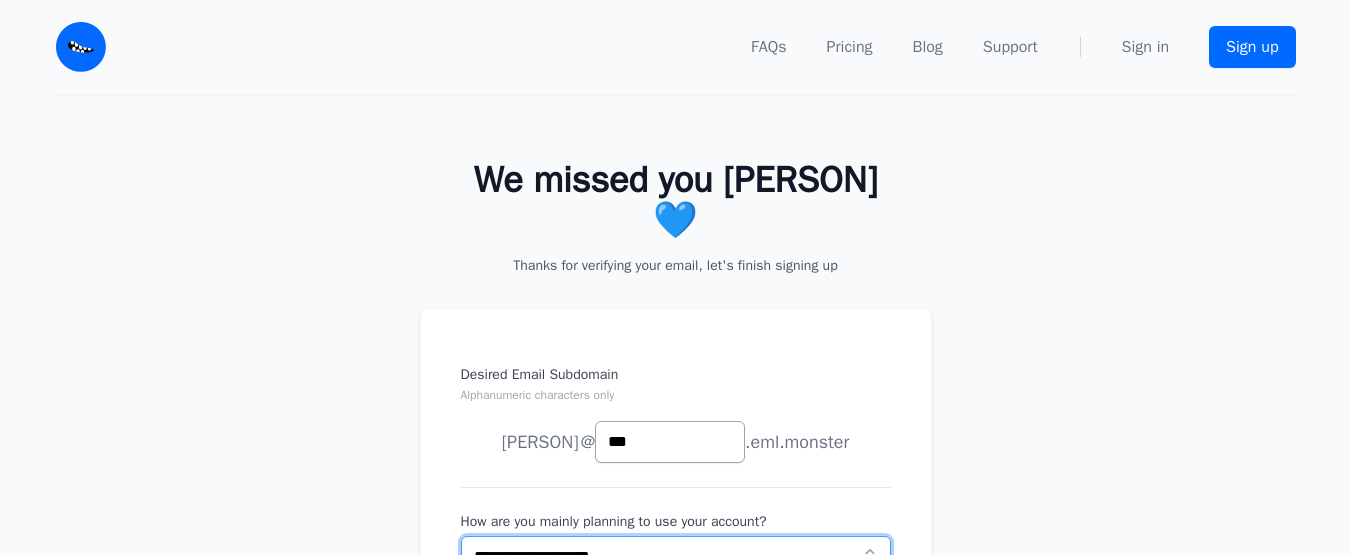 click on "**********" at bounding box center (676, 557) 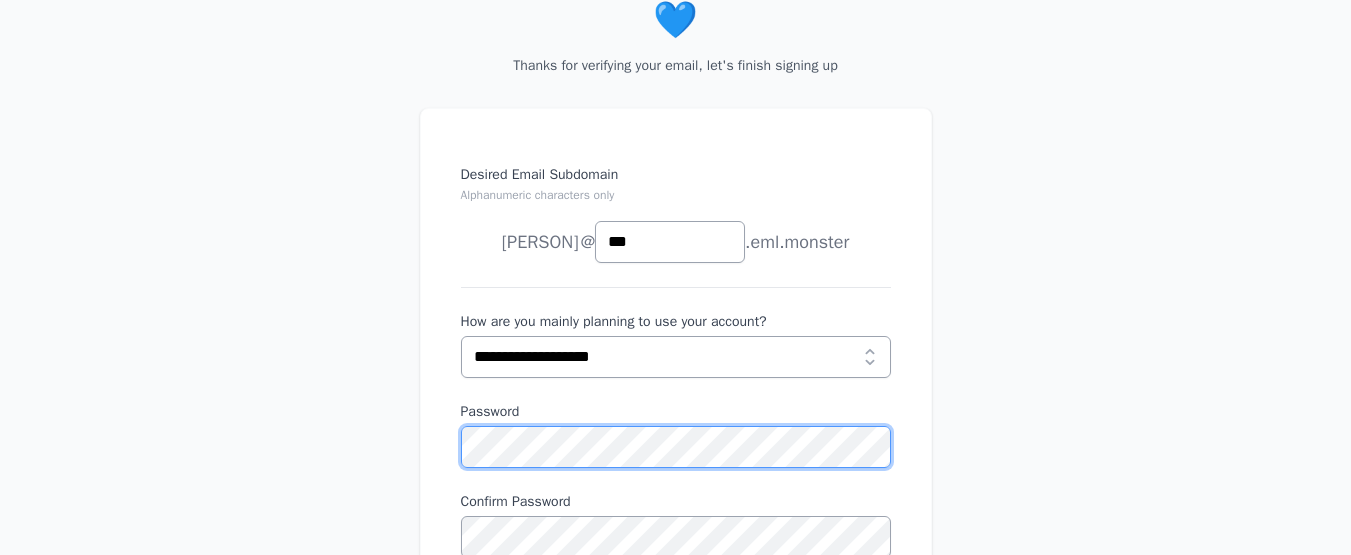 scroll, scrollTop: 0, scrollLeft: 0, axis: both 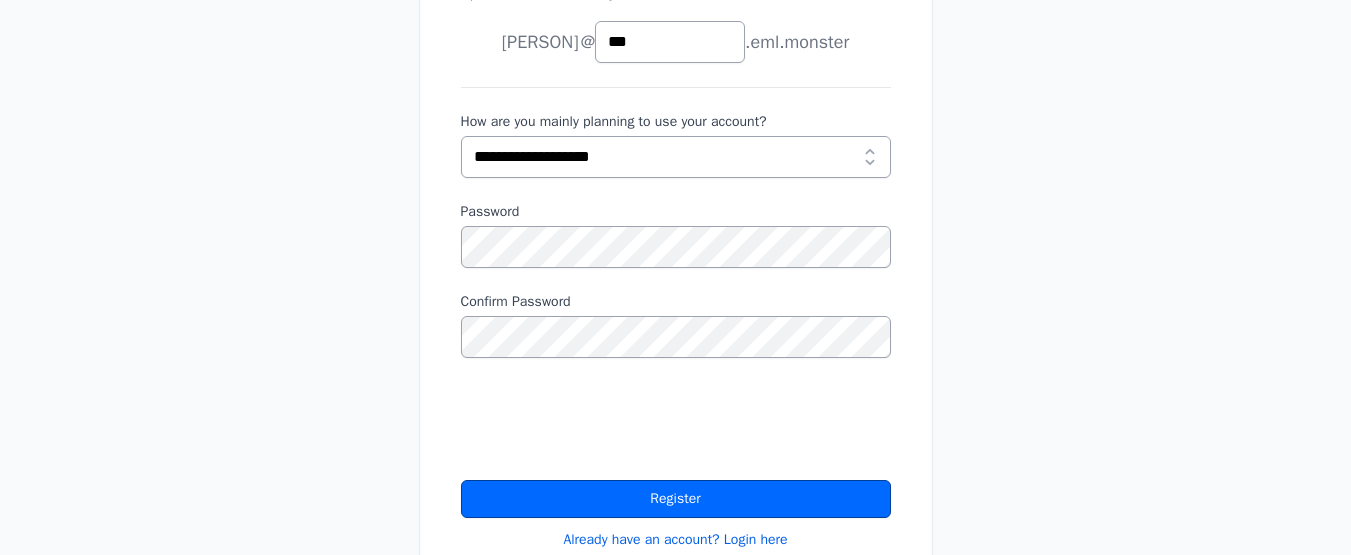 click on "Register" at bounding box center (676, 499) 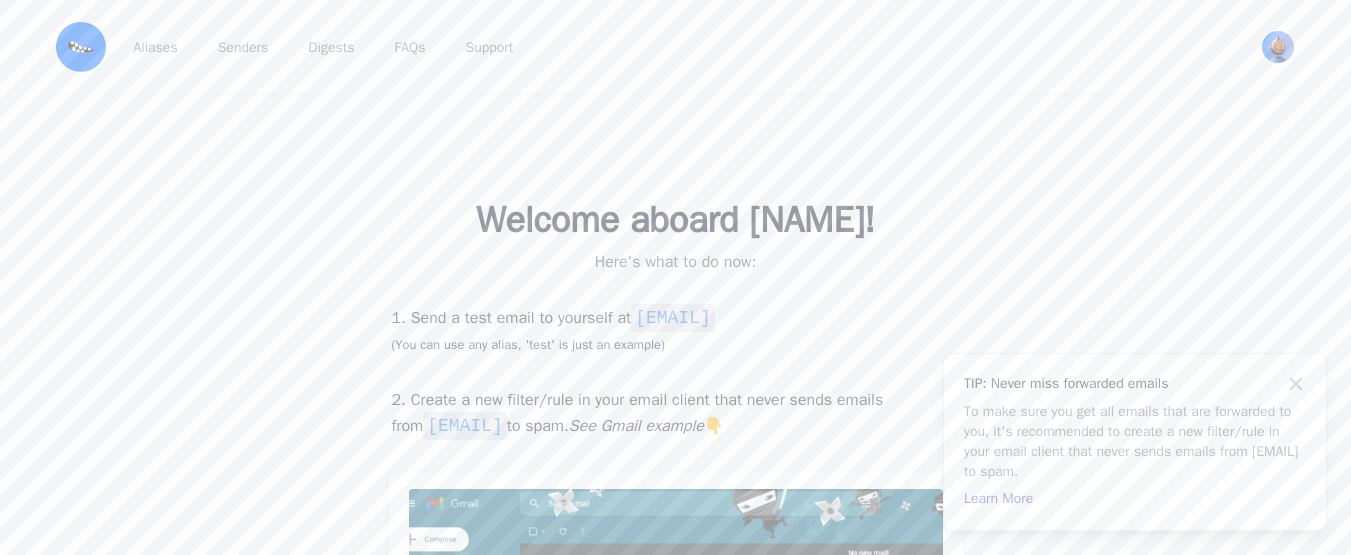 scroll, scrollTop: 0, scrollLeft: 0, axis: both 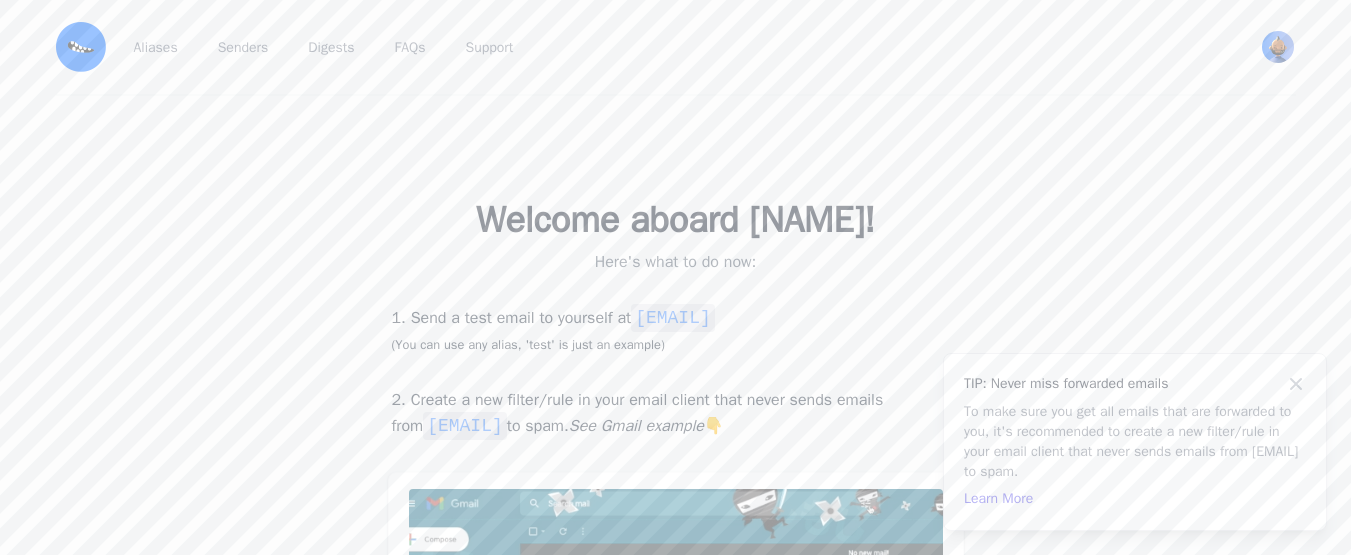drag, startPoint x: 0, startPoint y: 0, endPoint x: 854, endPoint y: 301, distance: 905.4927 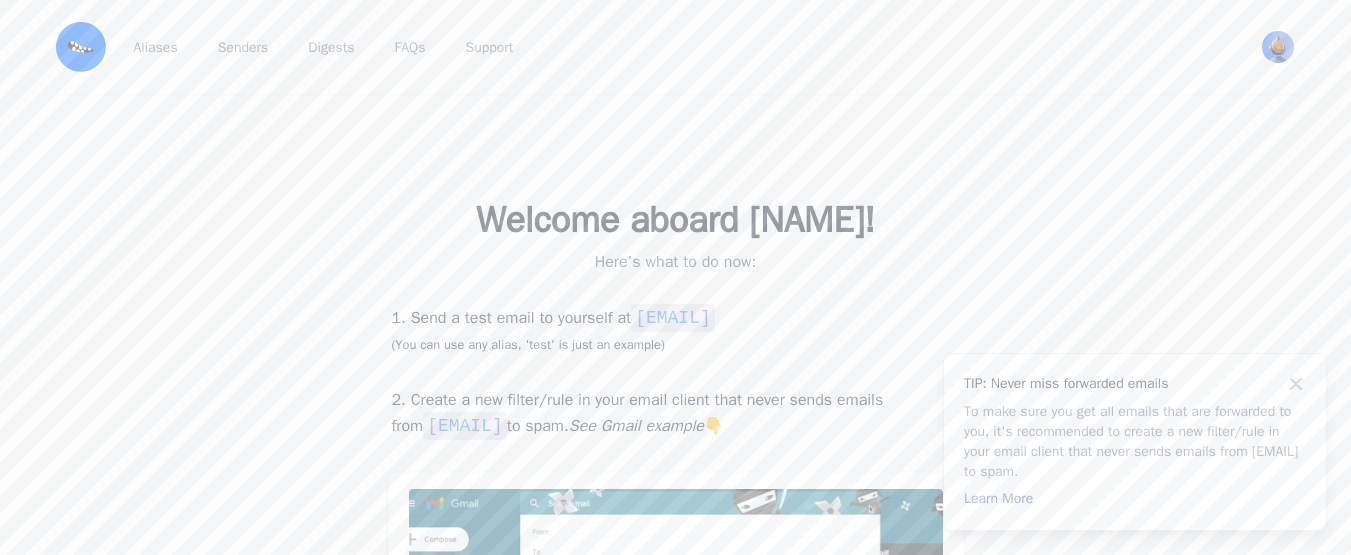 click on "1. Send a test email to yourself at [EMAIL] (You can use any alias, 'test' is just an example)
2. Create a new filter/rule in your email client that never sends emails from [EMAIL] to spam.  See Gmail example  👇
Go to Dashboard" at bounding box center (676, 561) 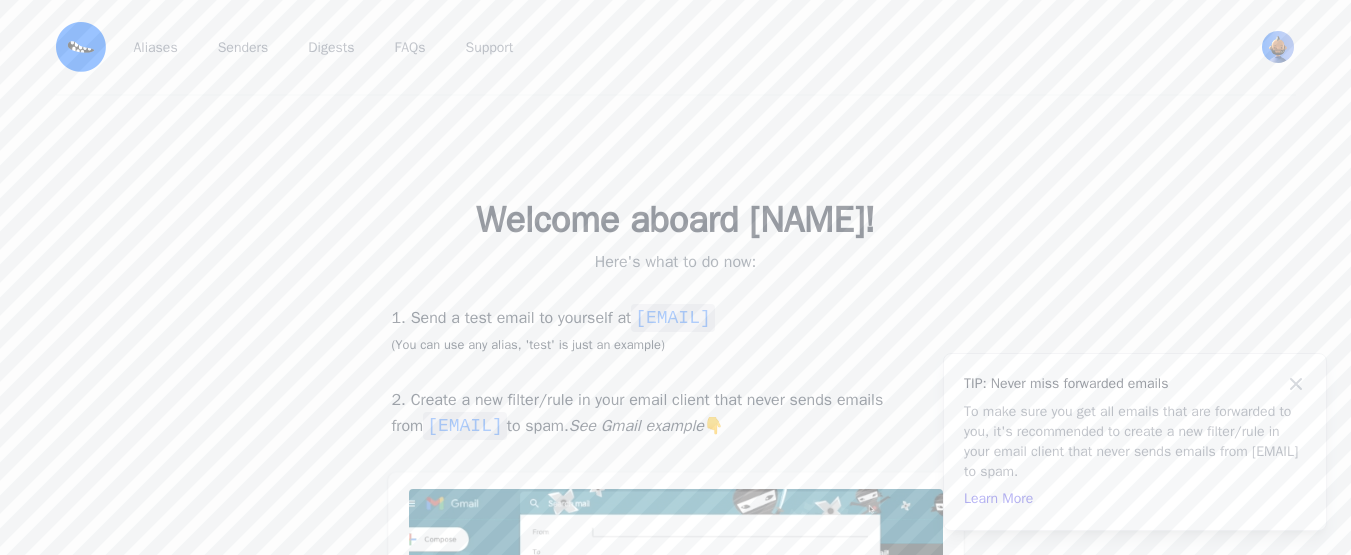 copy on "[EMAIL]" 